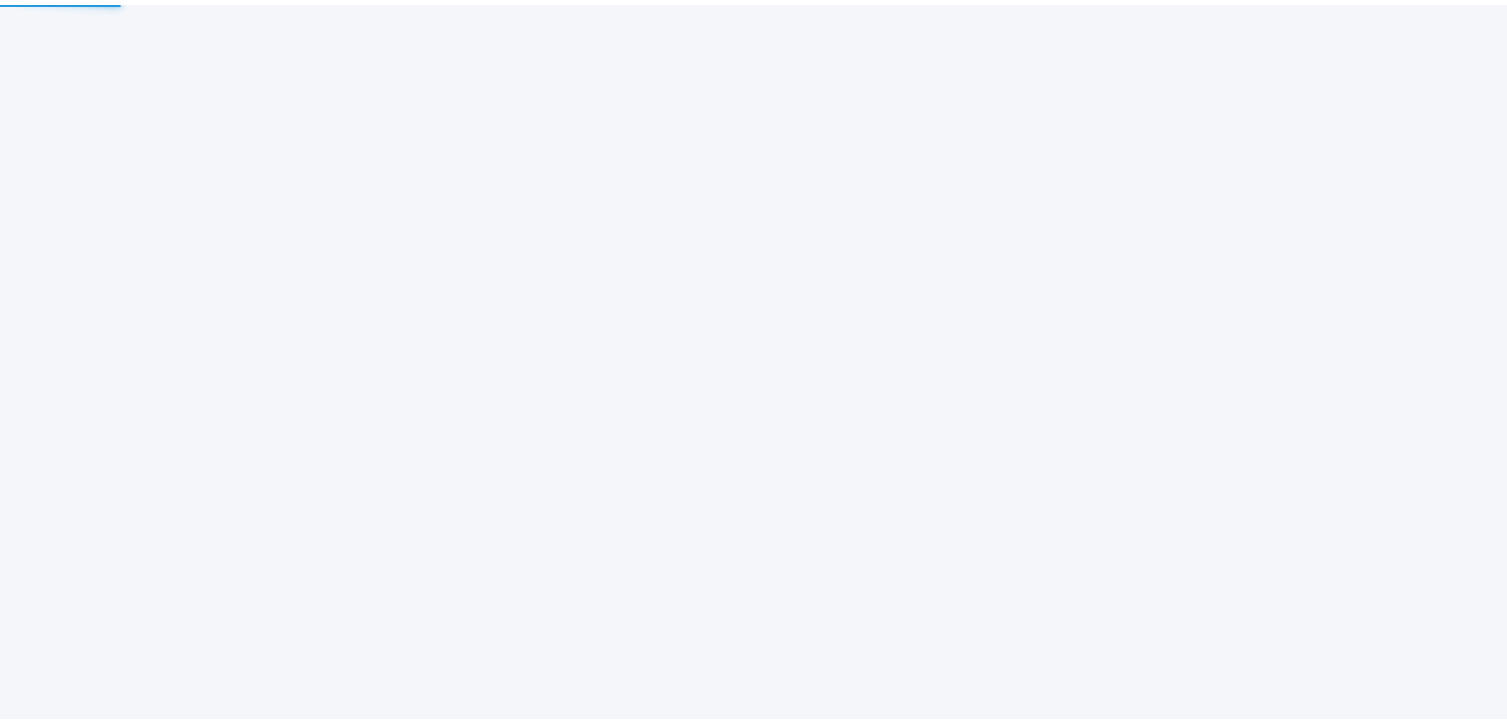 scroll, scrollTop: 0, scrollLeft: 0, axis: both 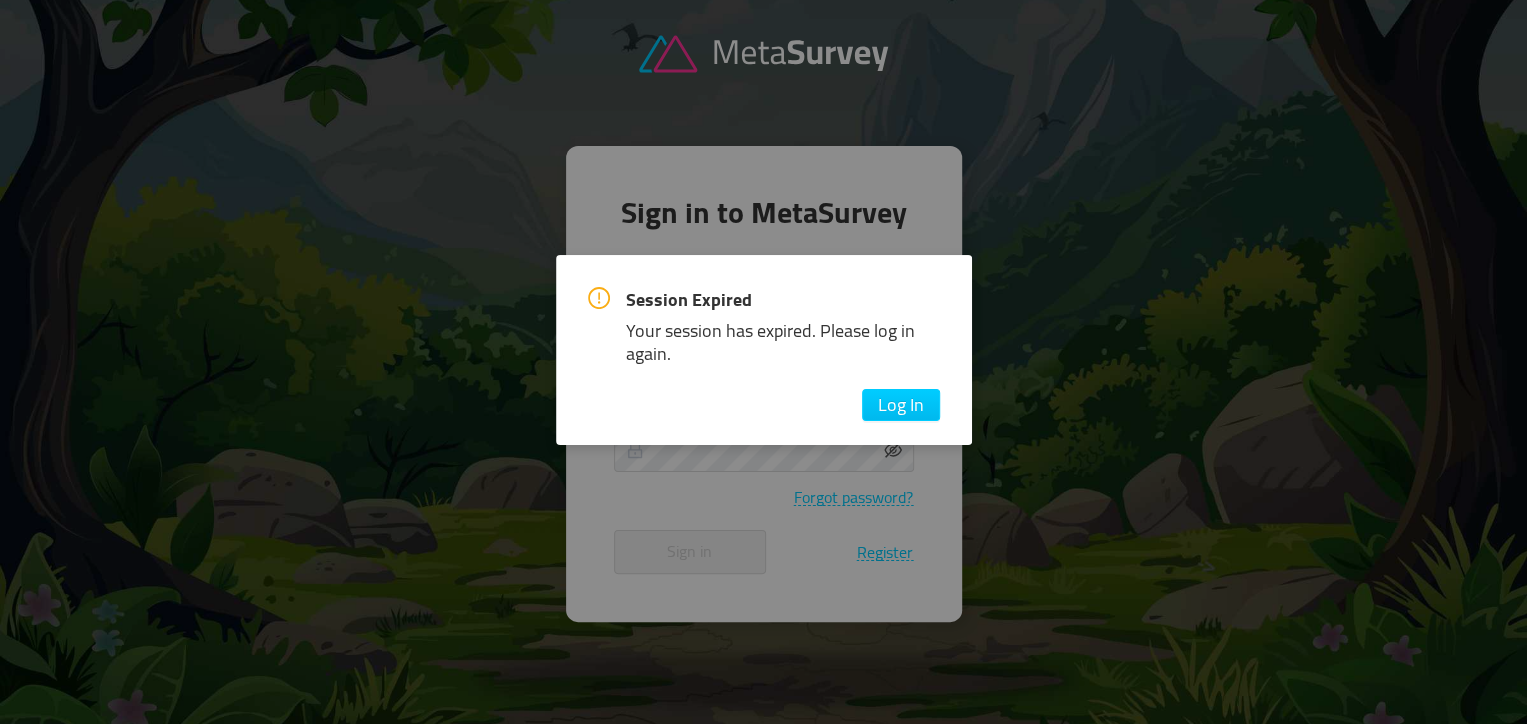 type on "[EMAIL_ADDRESS][DOMAIN_NAME]" 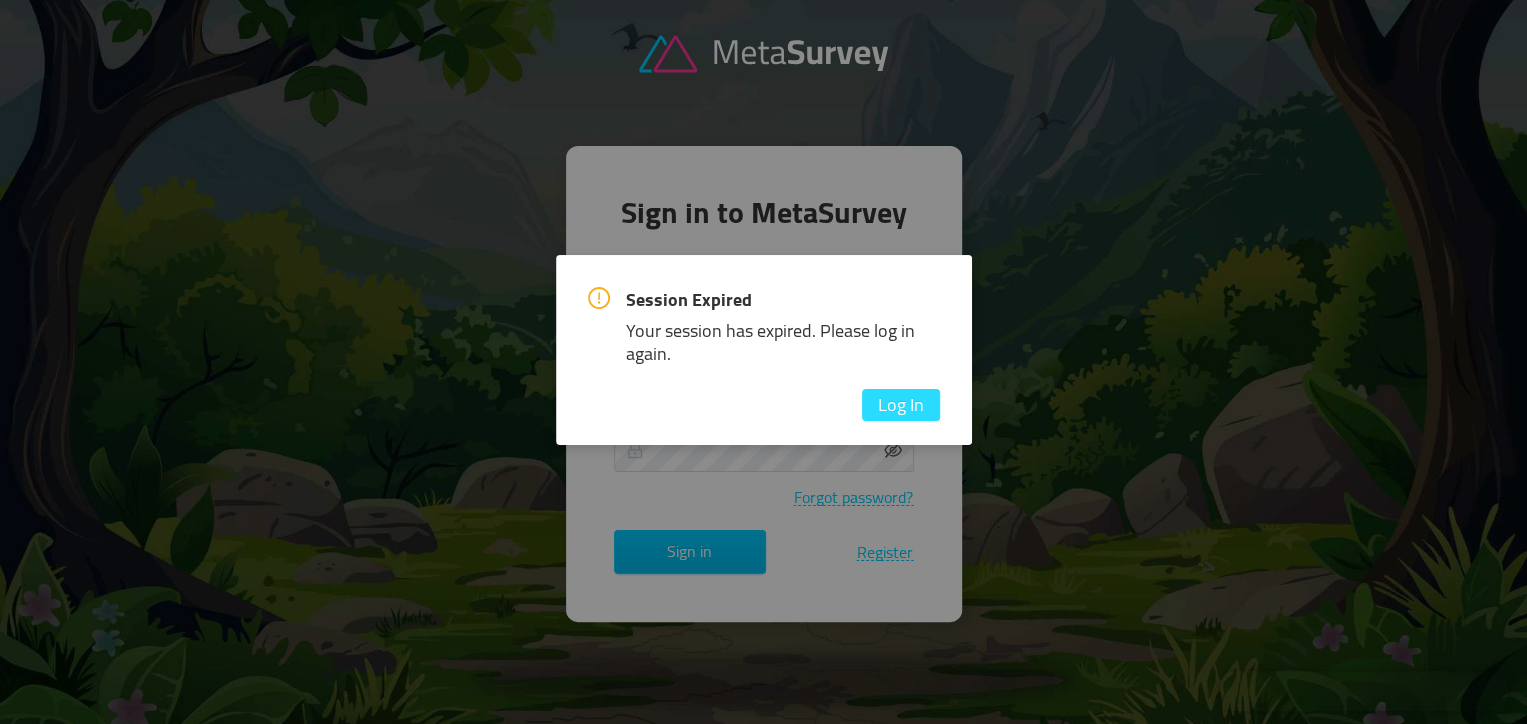 click on "Log In" at bounding box center (901, 405) 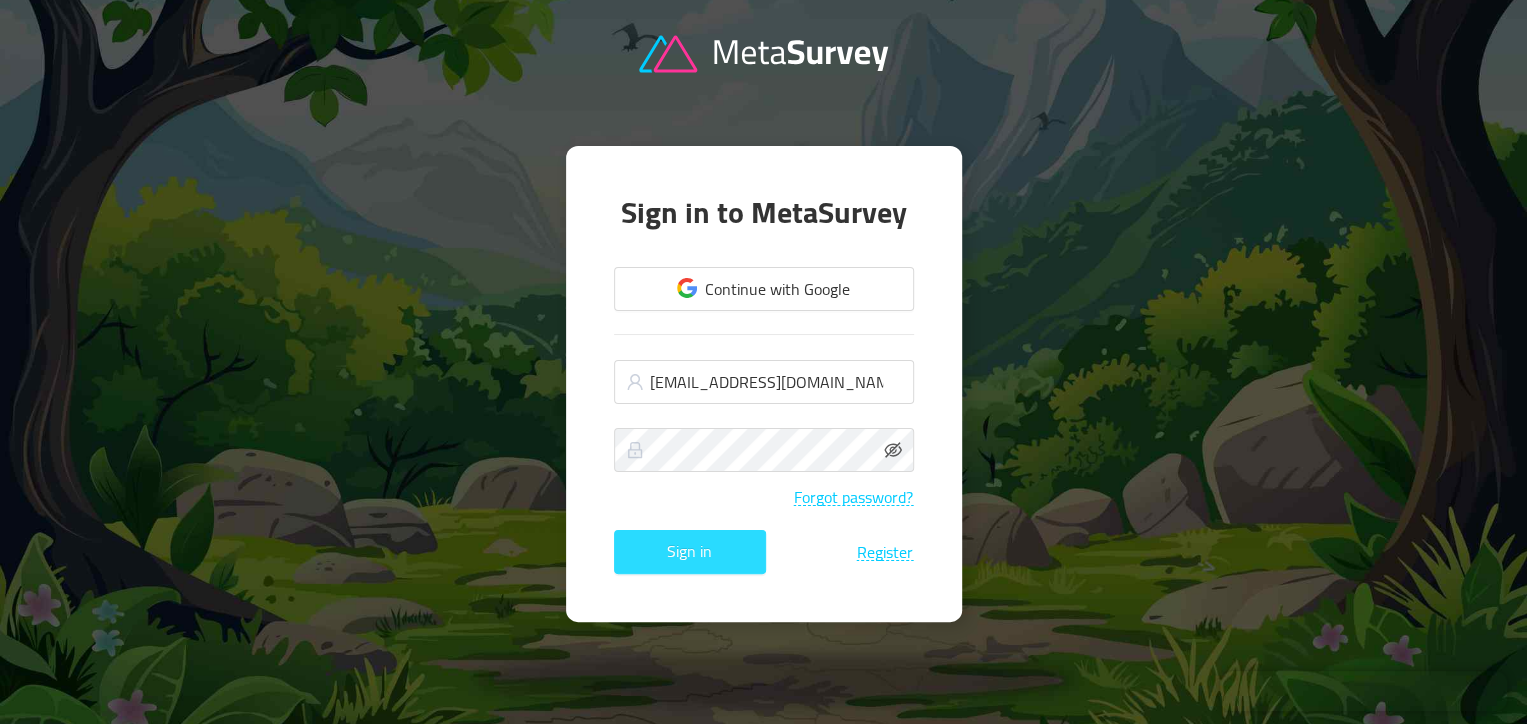 click on "Sign in" at bounding box center (690, 552) 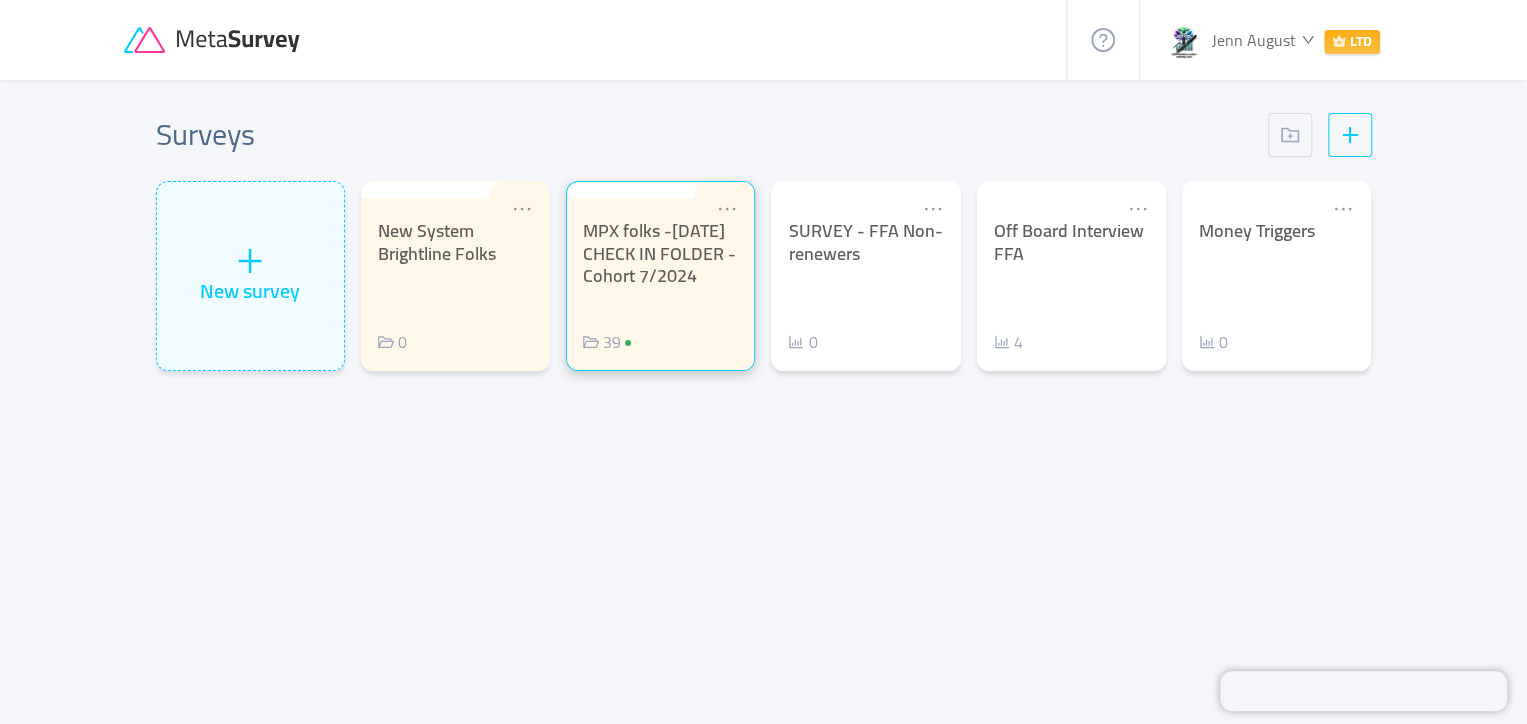 click on "MPX folks -[DATE] CHECK IN FOLDER - Cohort 7/2024" at bounding box center (660, 254) 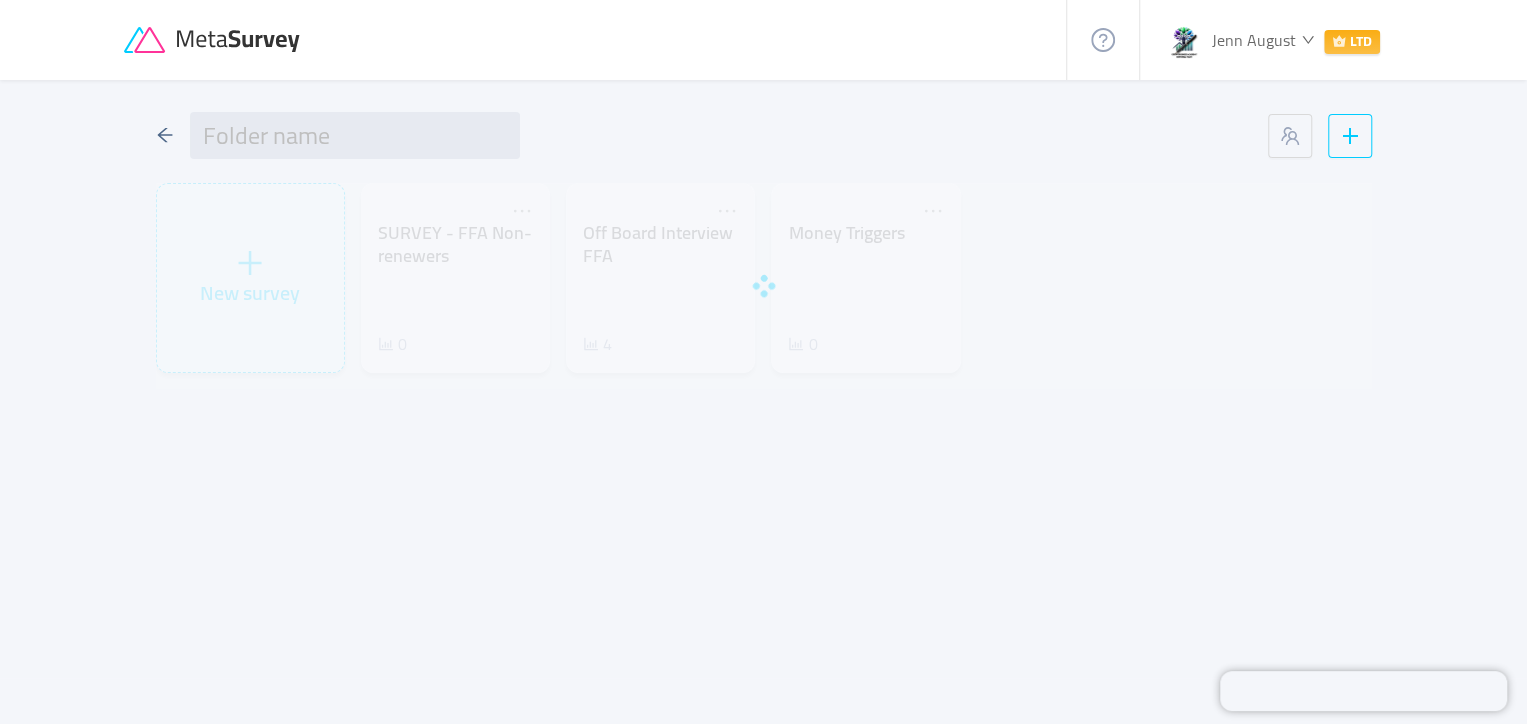 type on "MPX folks -[DATE] CHECK IN FOLDER - Cohort 7/2024" 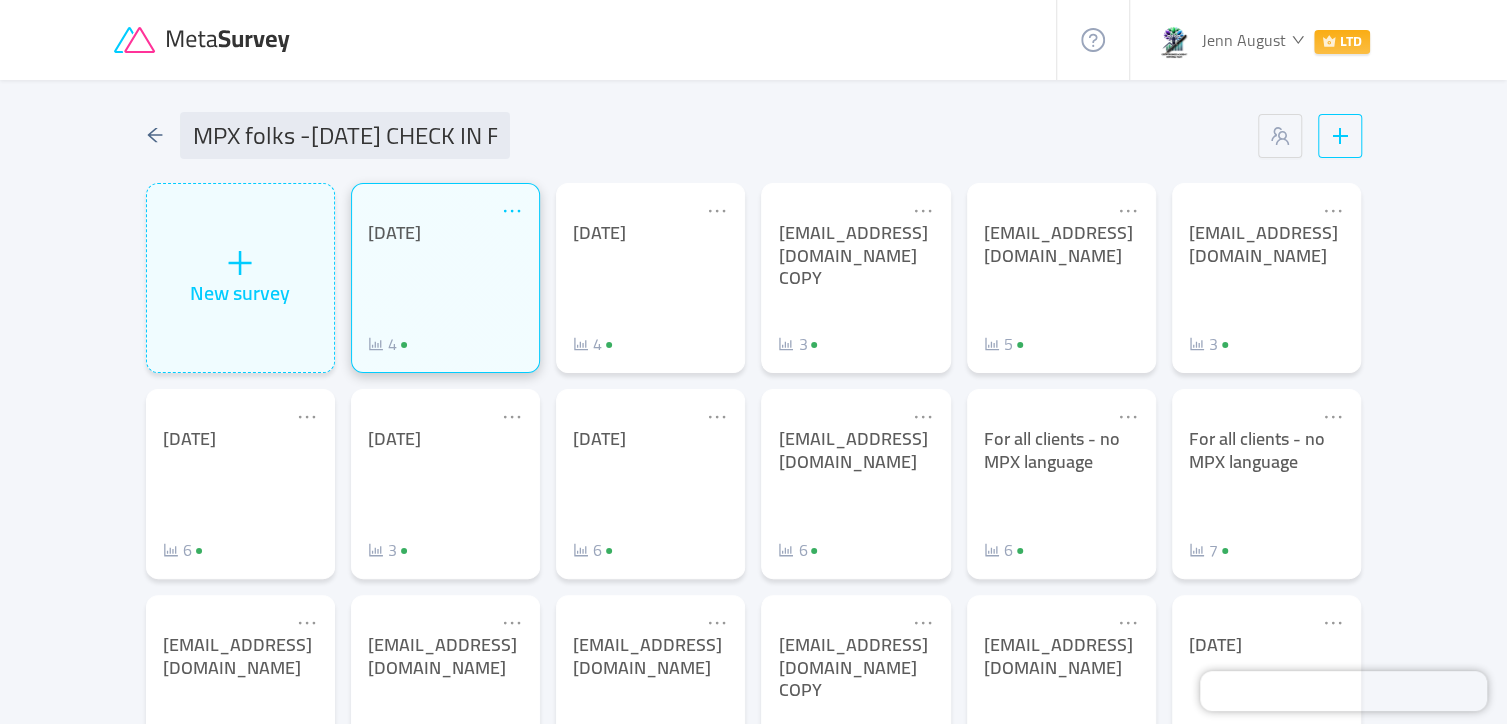click 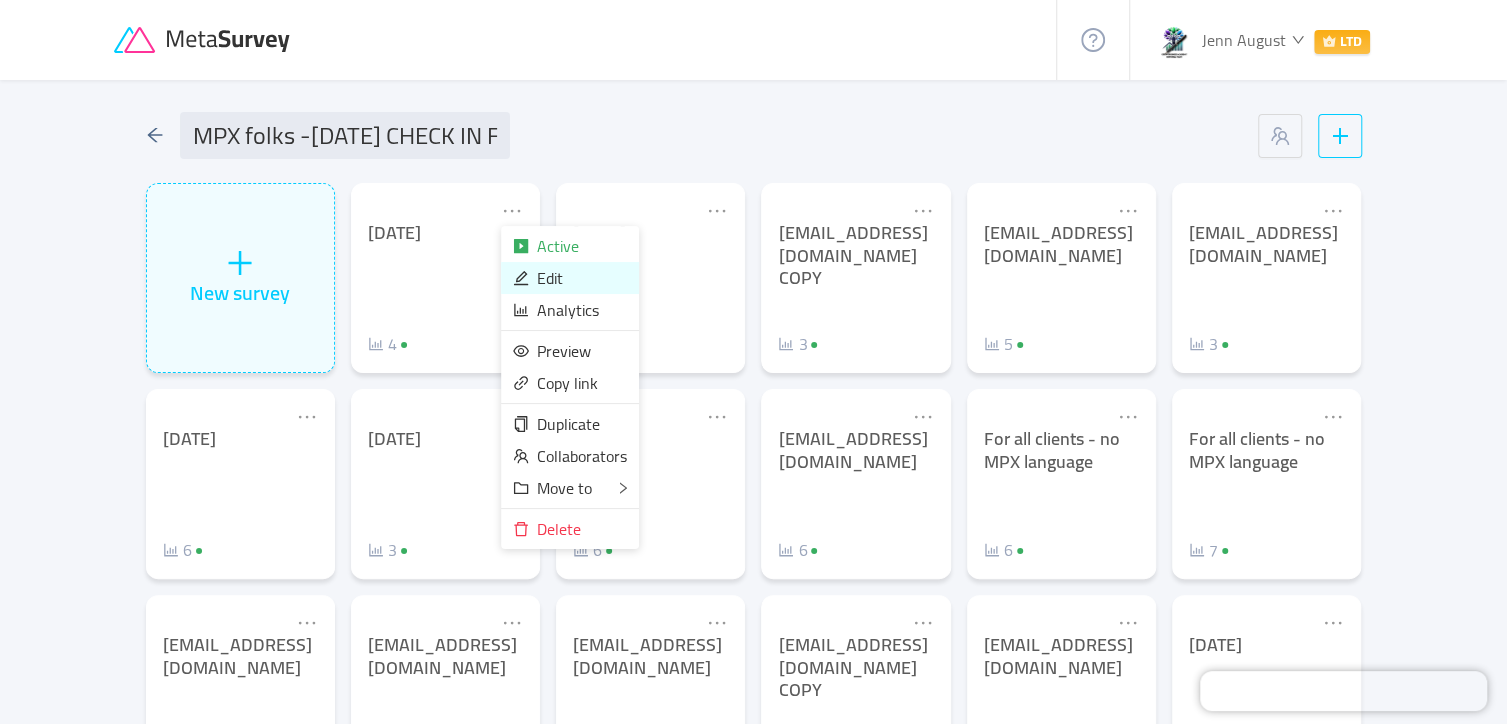 click on "Edit" at bounding box center (570, 278) 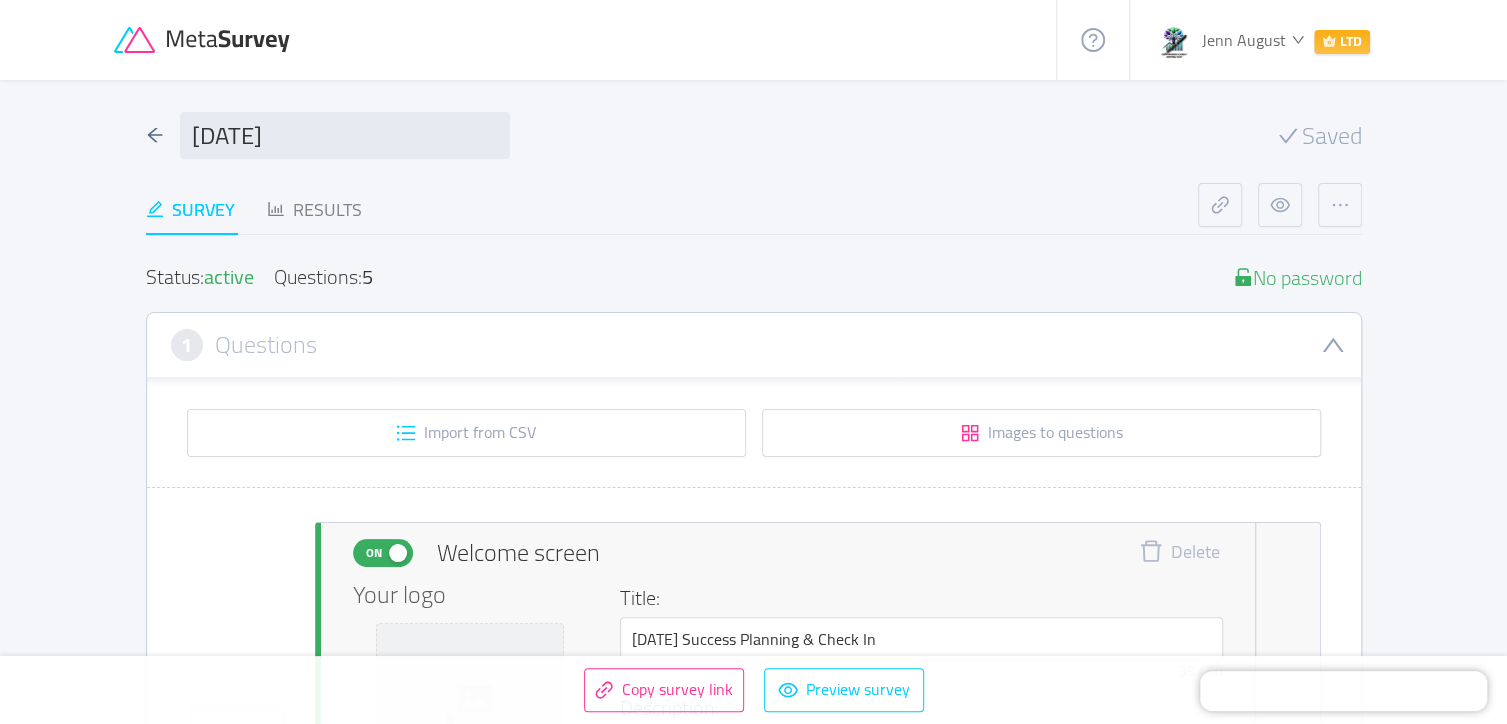 type 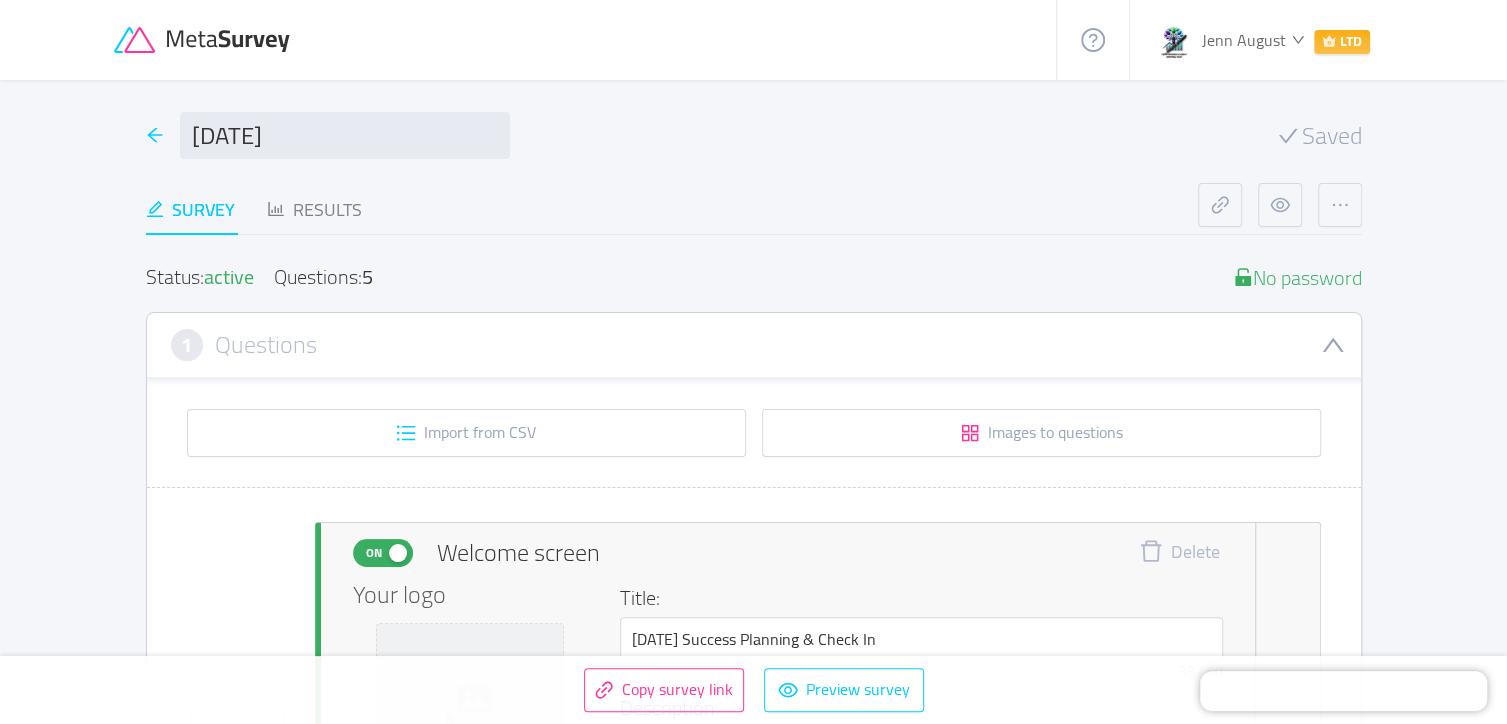 click 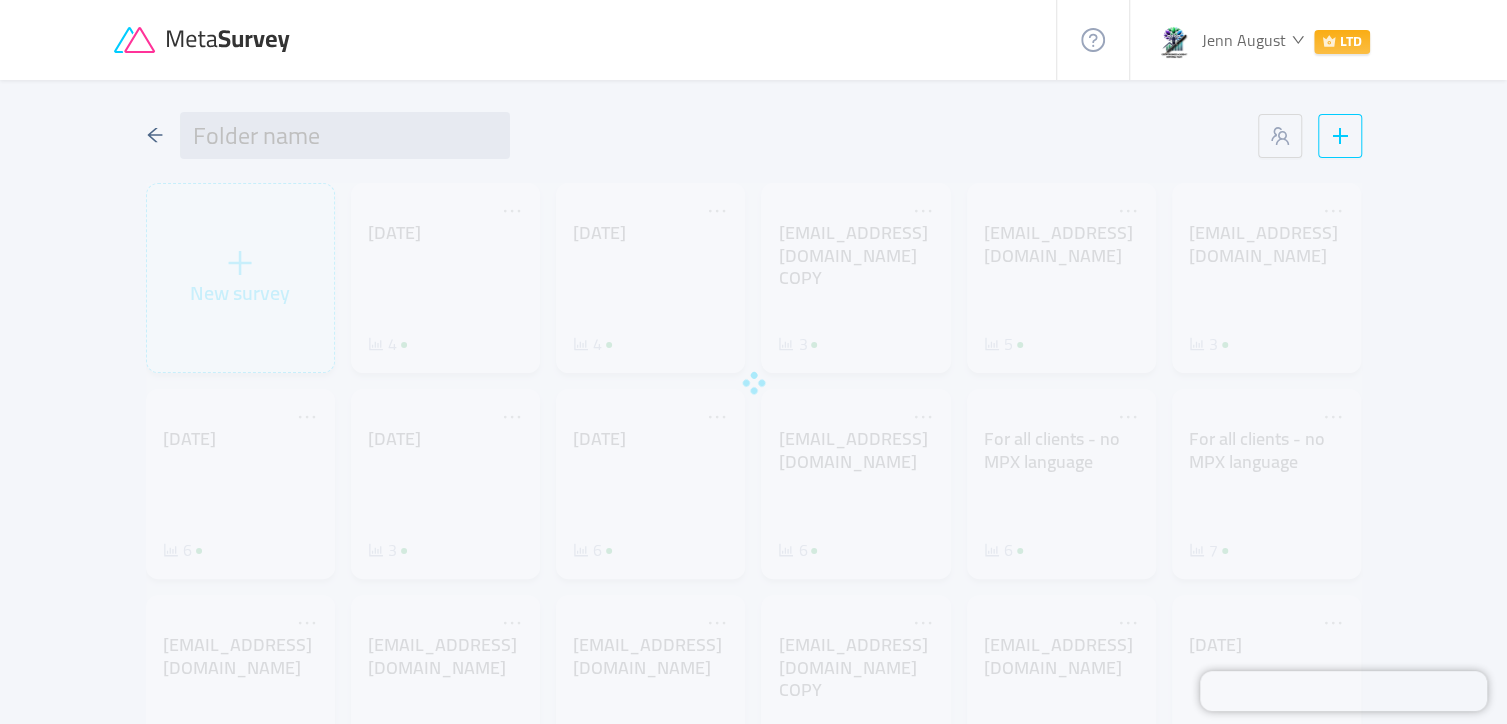 type on "MPX folks -[DATE] CHECK IN FOLDER - Cohort 7/2024" 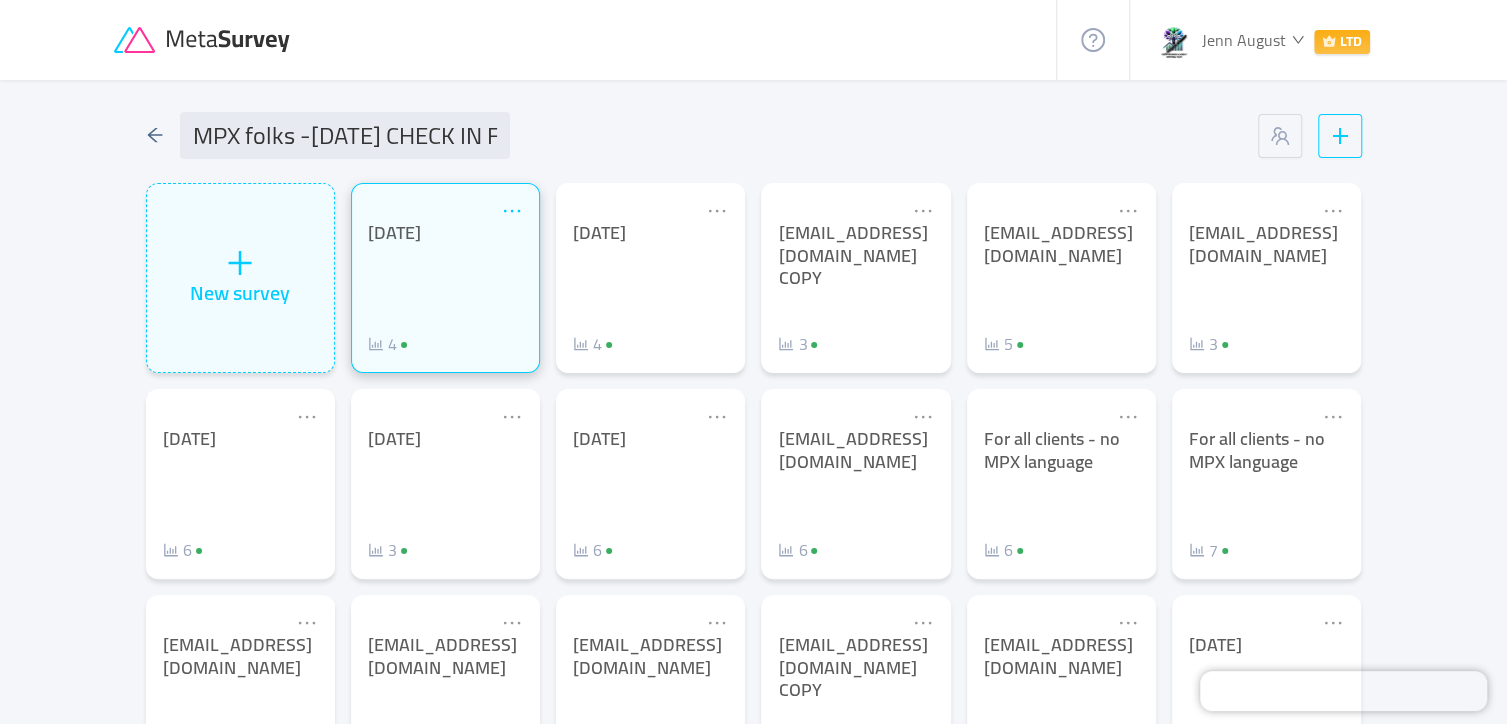 click 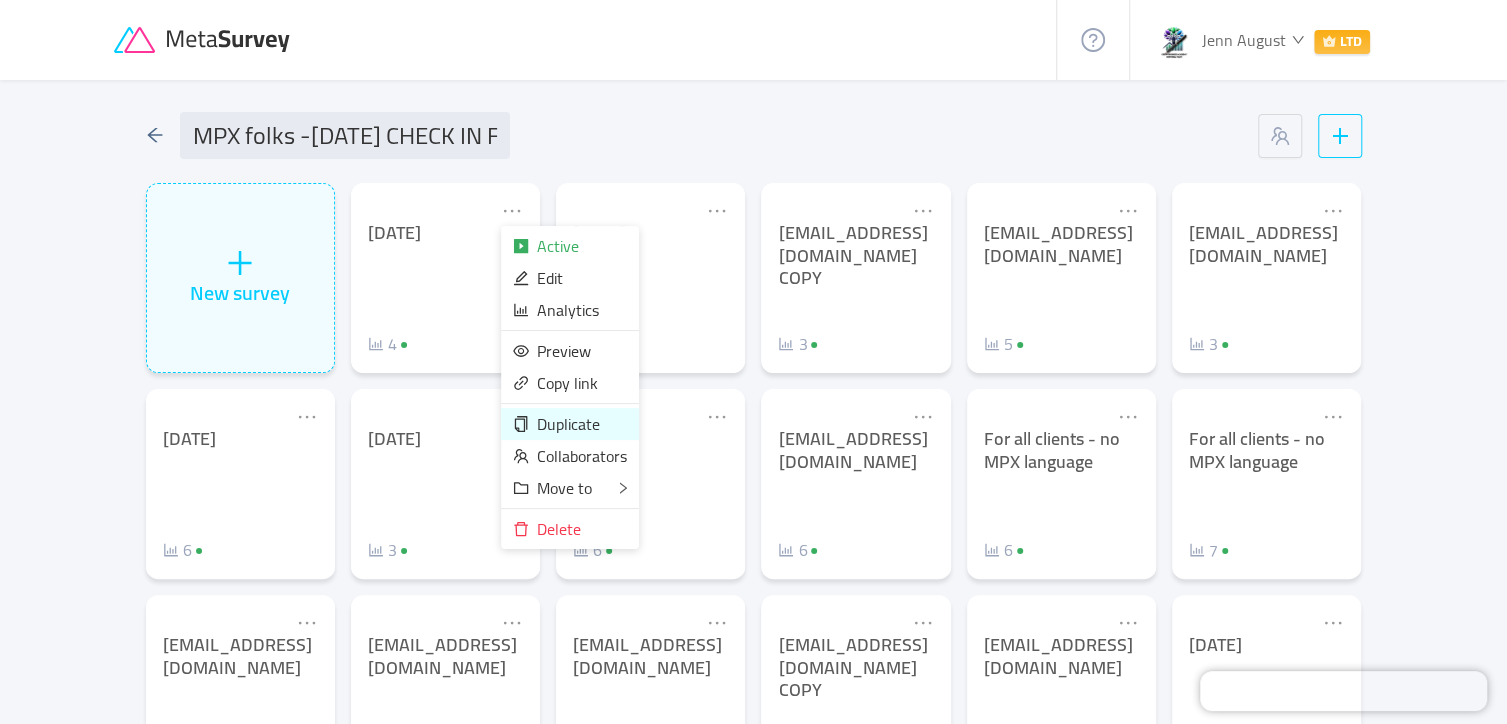 click on "Duplicate" at bounding box center (568, 424) 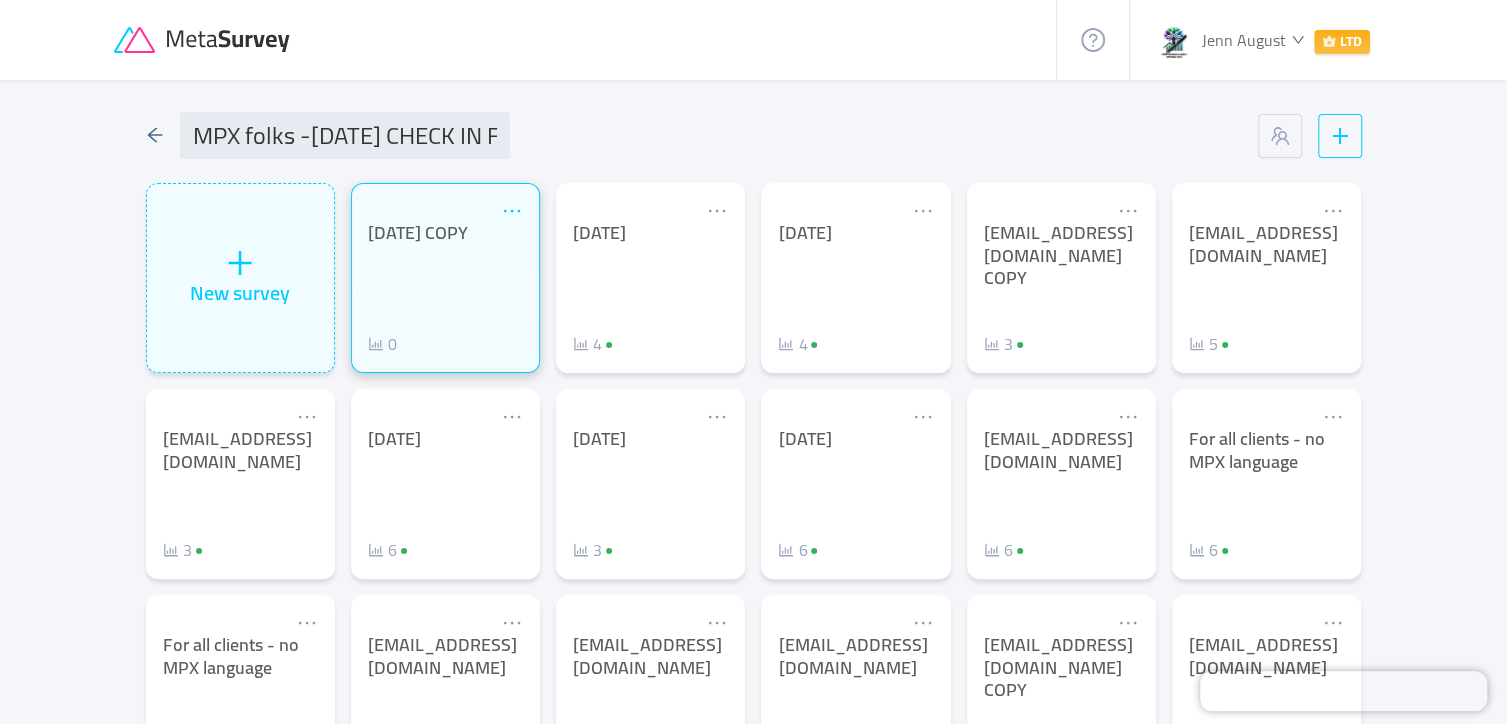 click 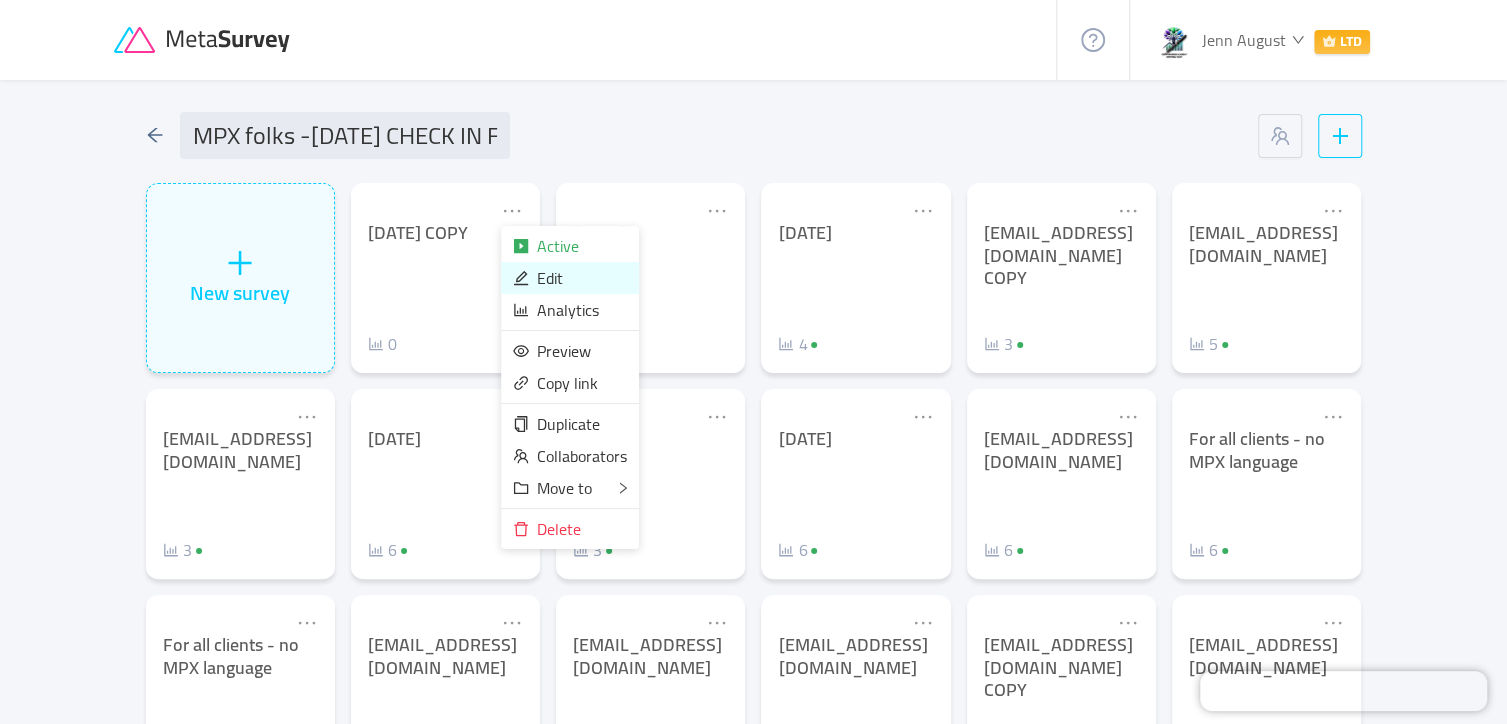 click on "Edit" at bounding box center (550, 278) 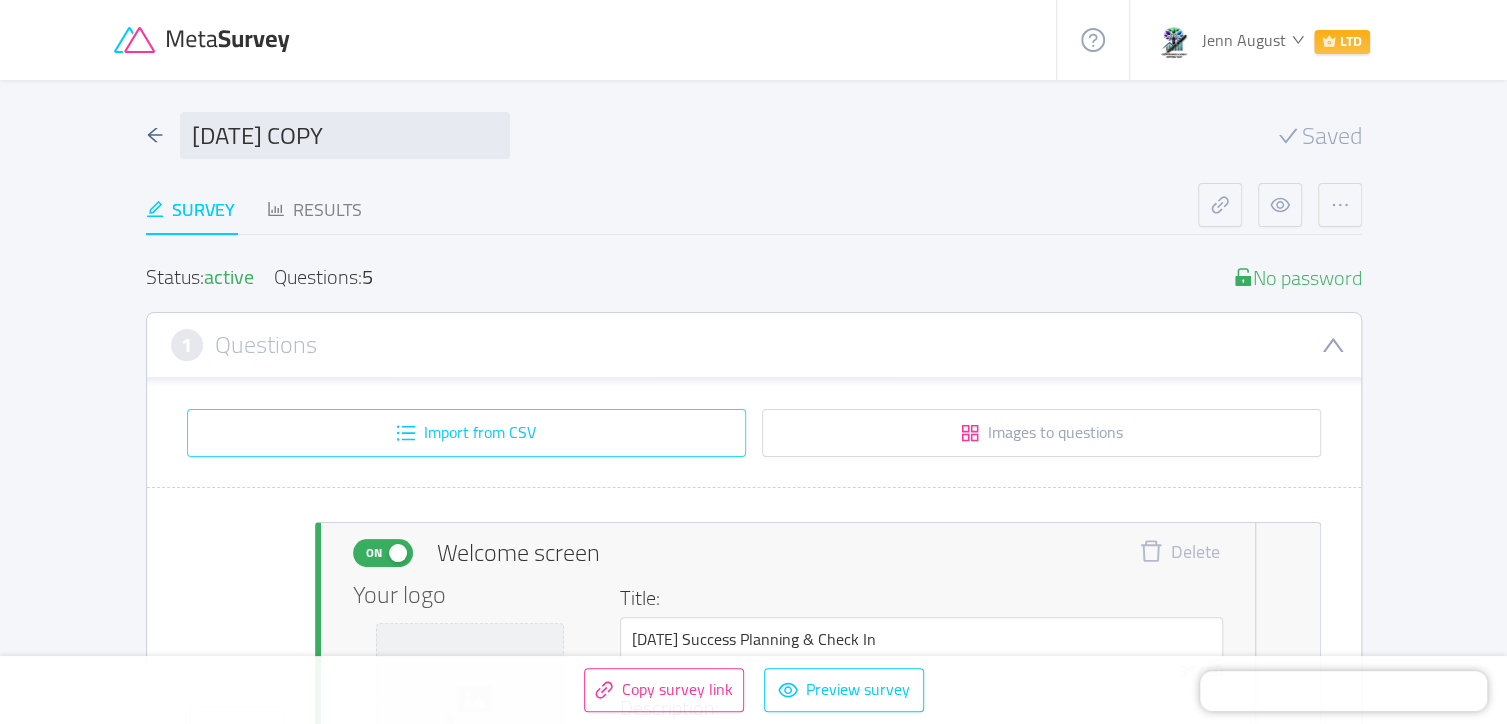 type 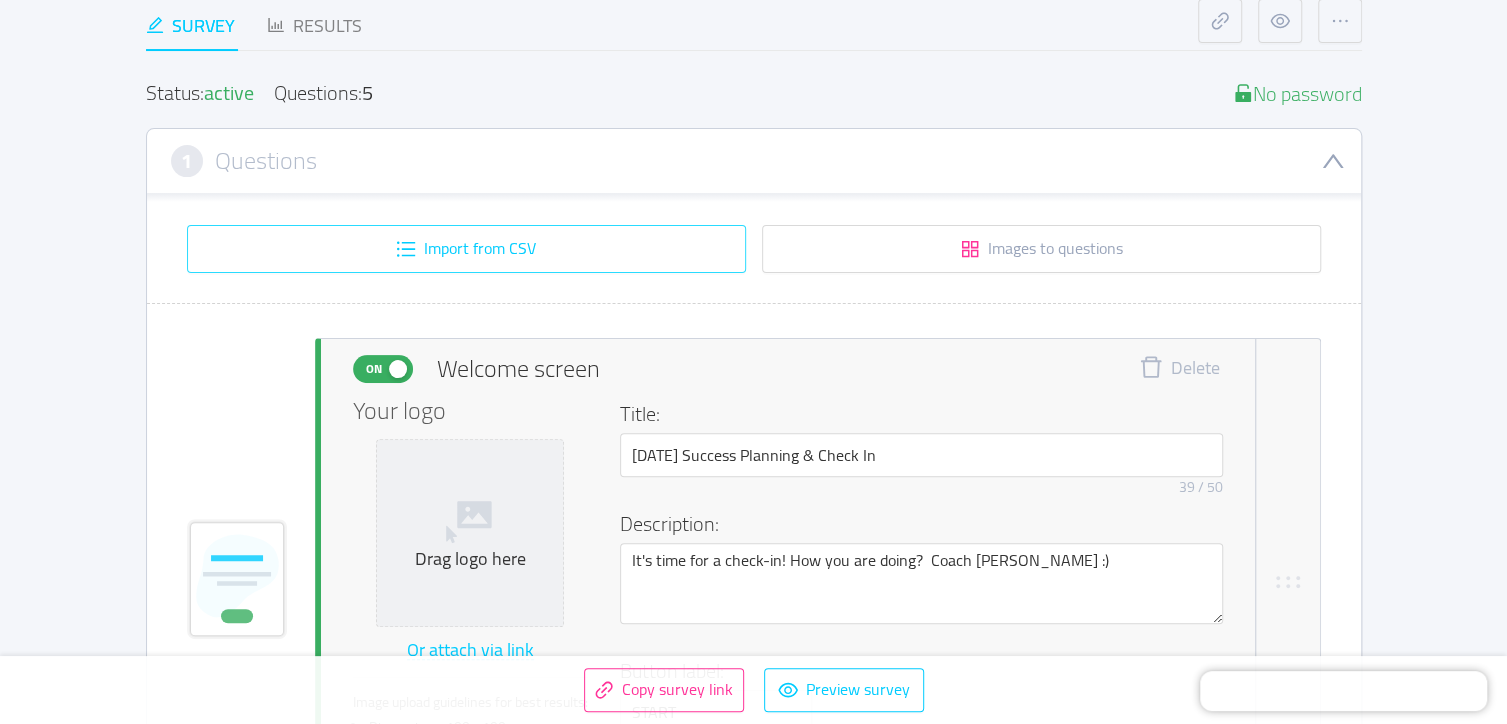 scroll, scrollTop: 191, scrollLeft: 0, axis: vertical 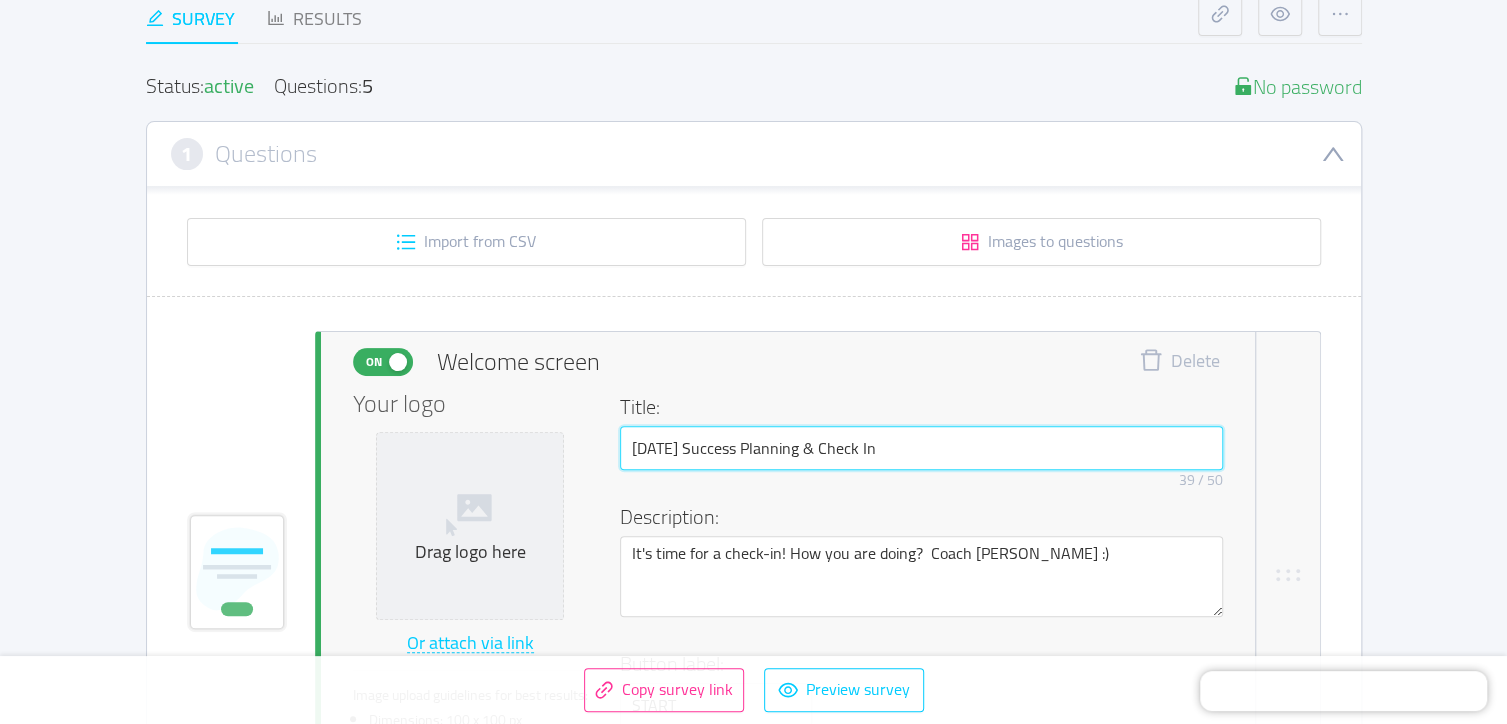 click on "[DATE] Success Planning & Check In" at bounding box center (921, 448) 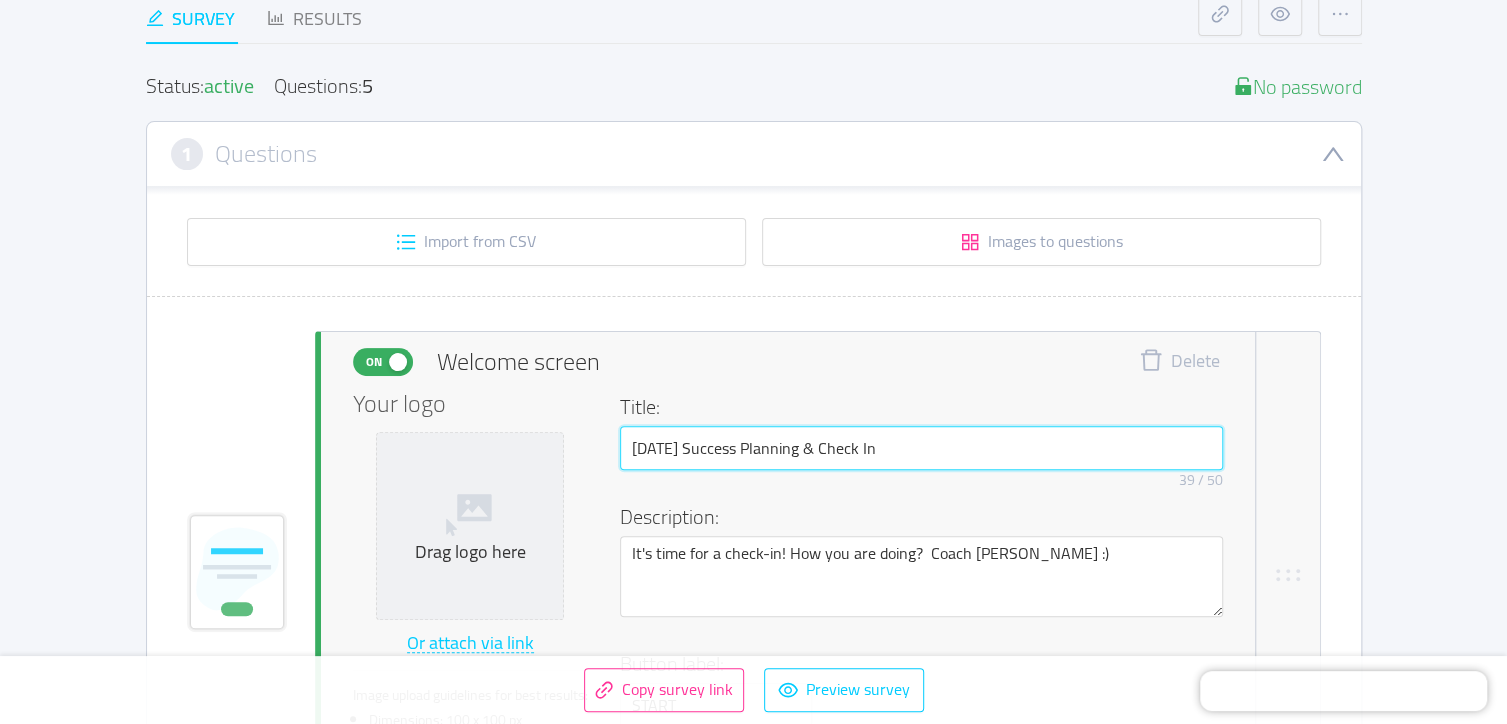 click on "[DATE] Success Planning & Check In" at bounding box center [921, 448] 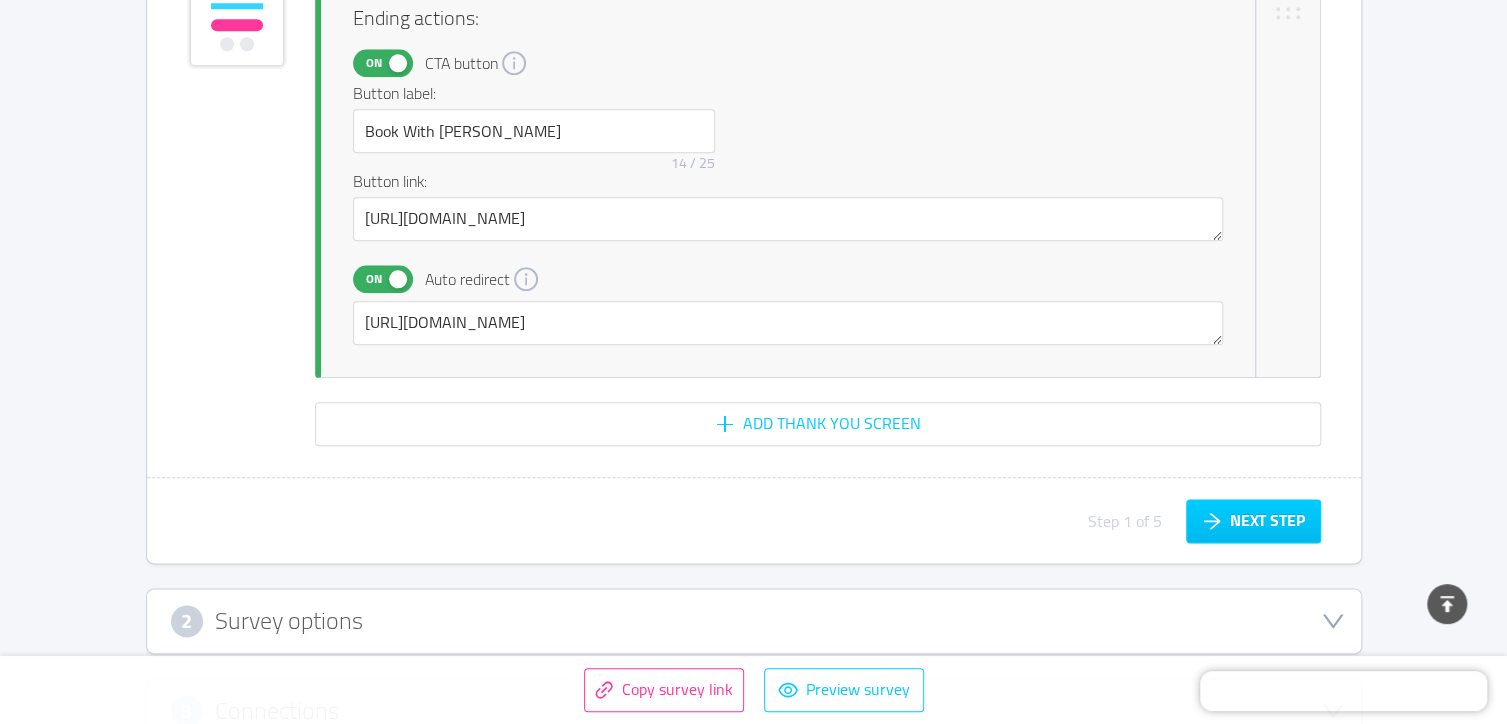 scroll, scrollTop: 6010, scrollLeft: 0, axis: vertical 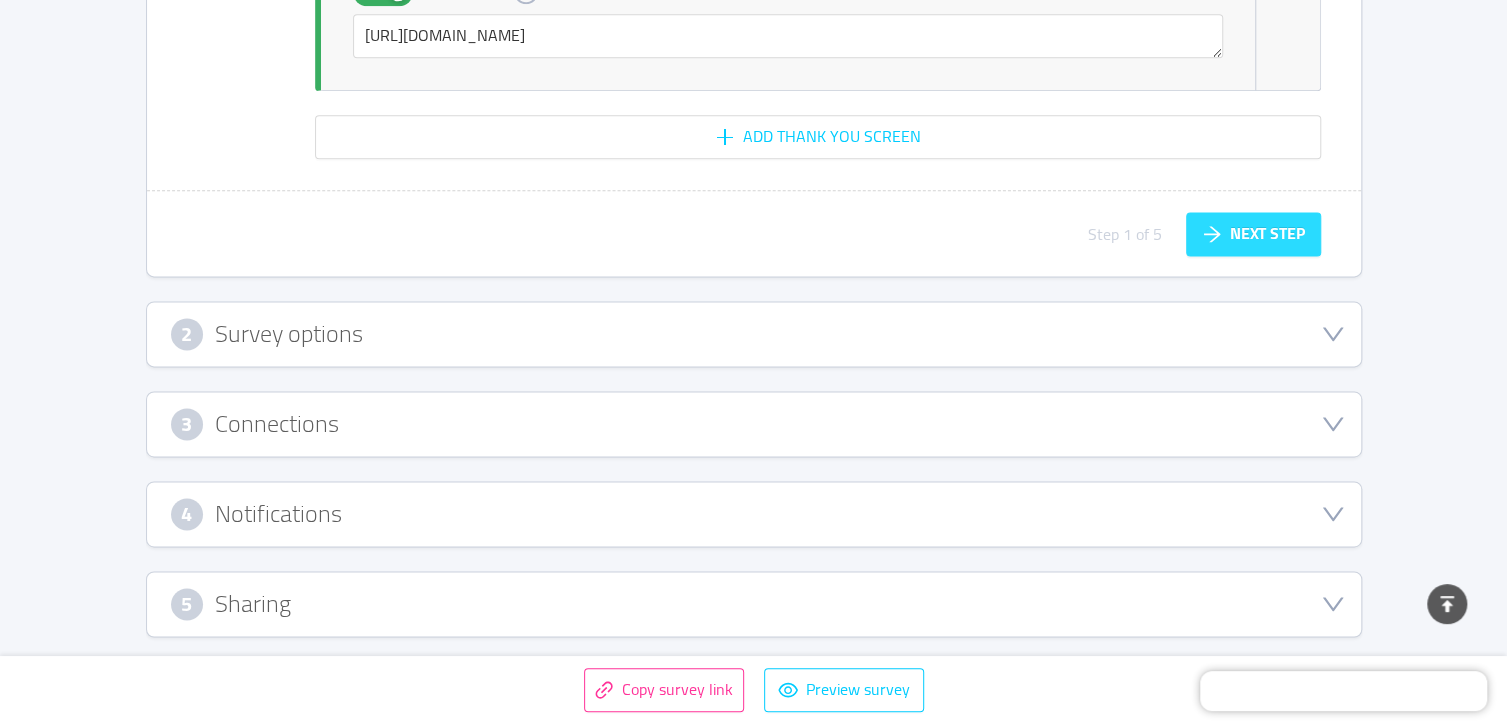 type on "[DATE] Success Planning & Check In" 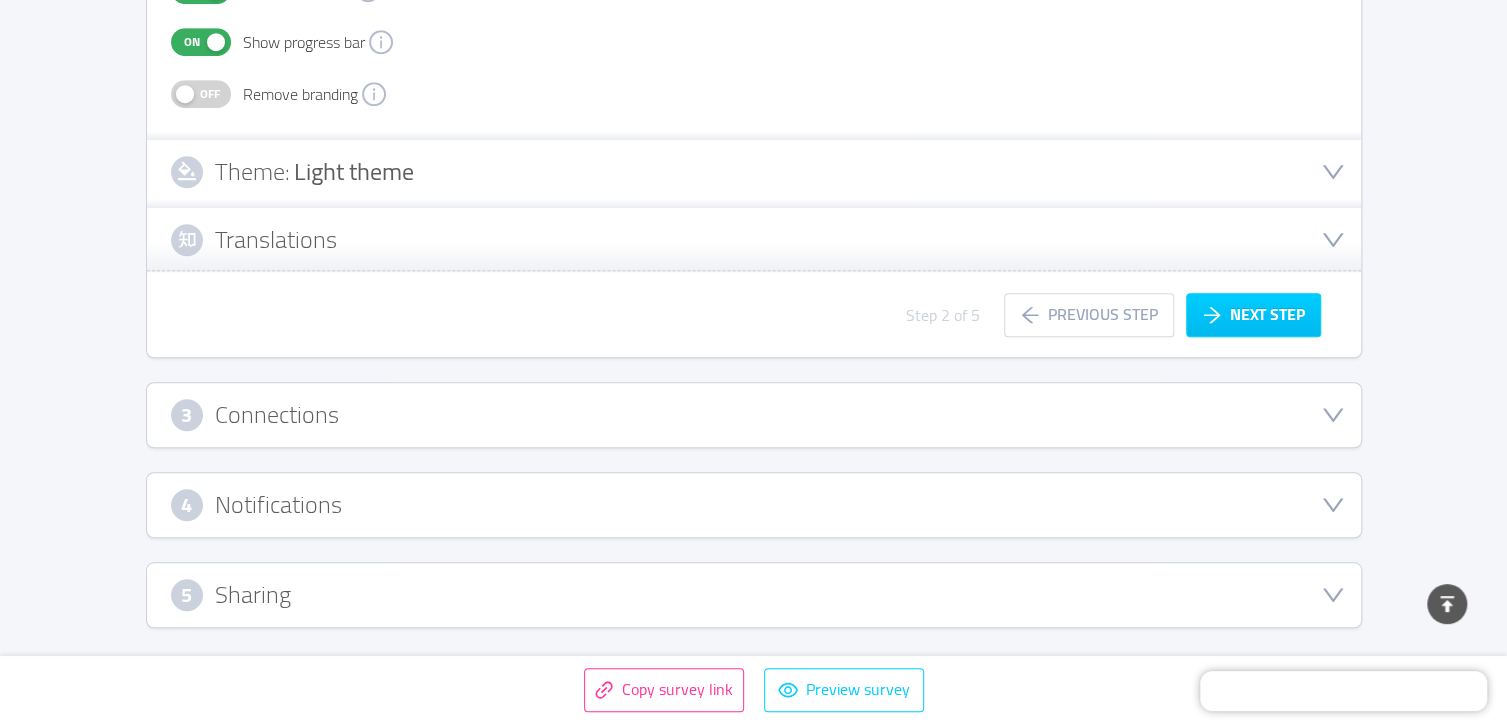 type 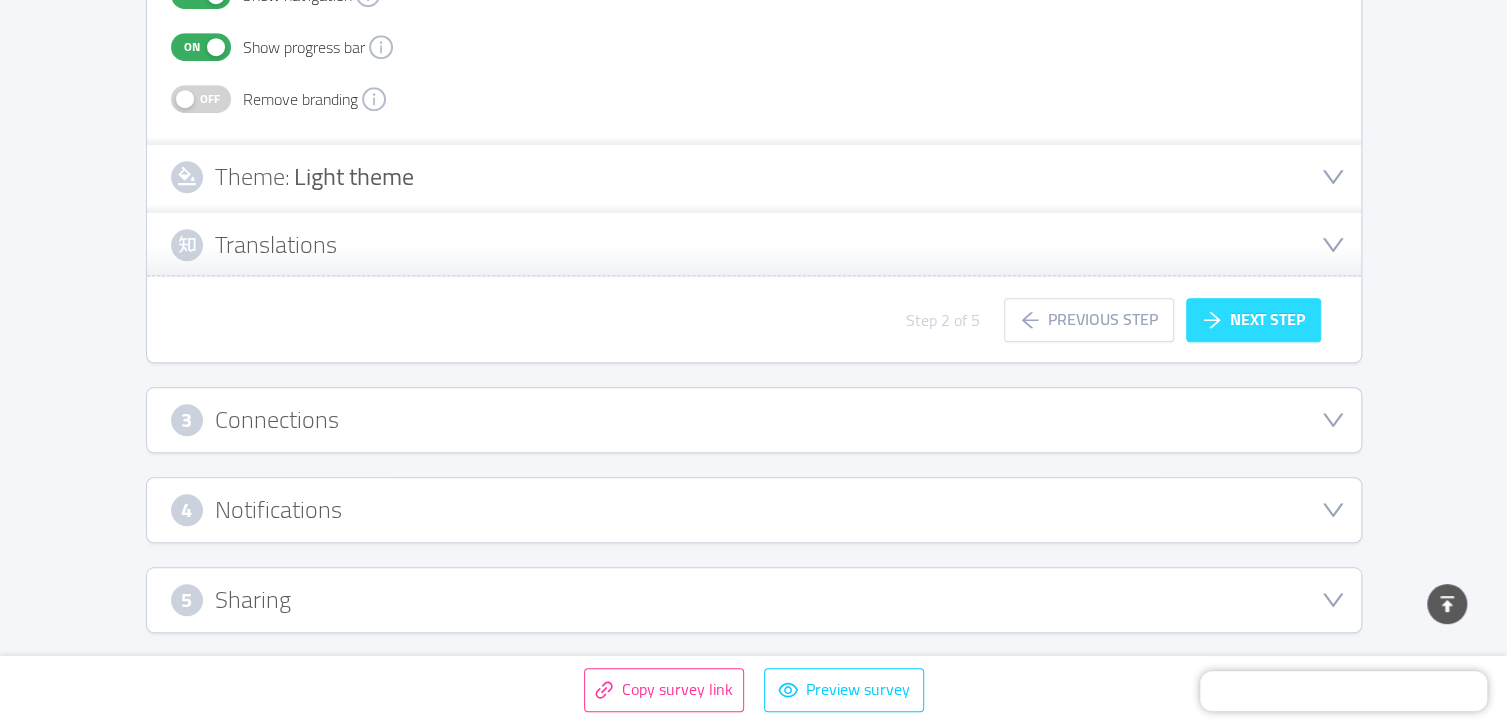 click on "Next step" at bounding box center (1253, 320) 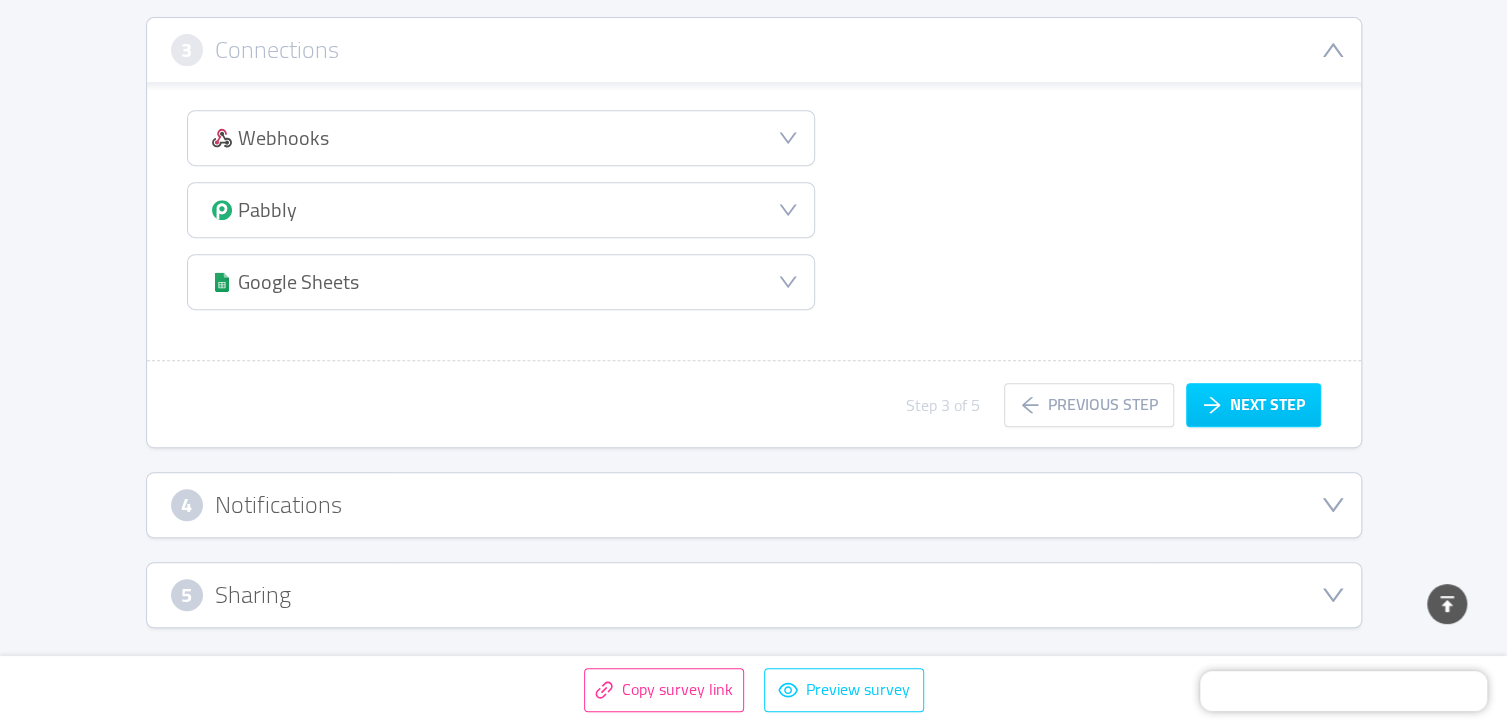 scroll, scrollTop: 468, scrollLeft: 0, axis: vertical 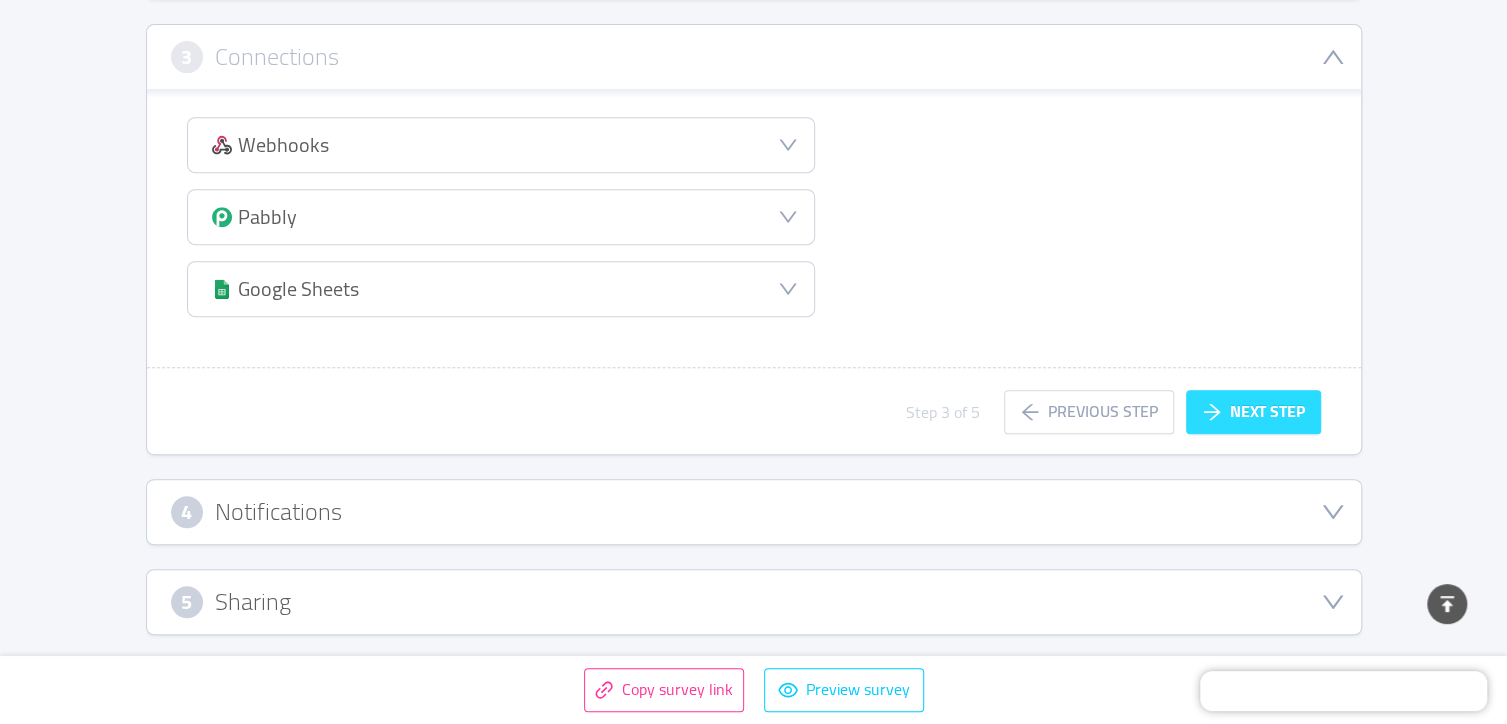 click on "Next step" at bounding box center [1253, 412] 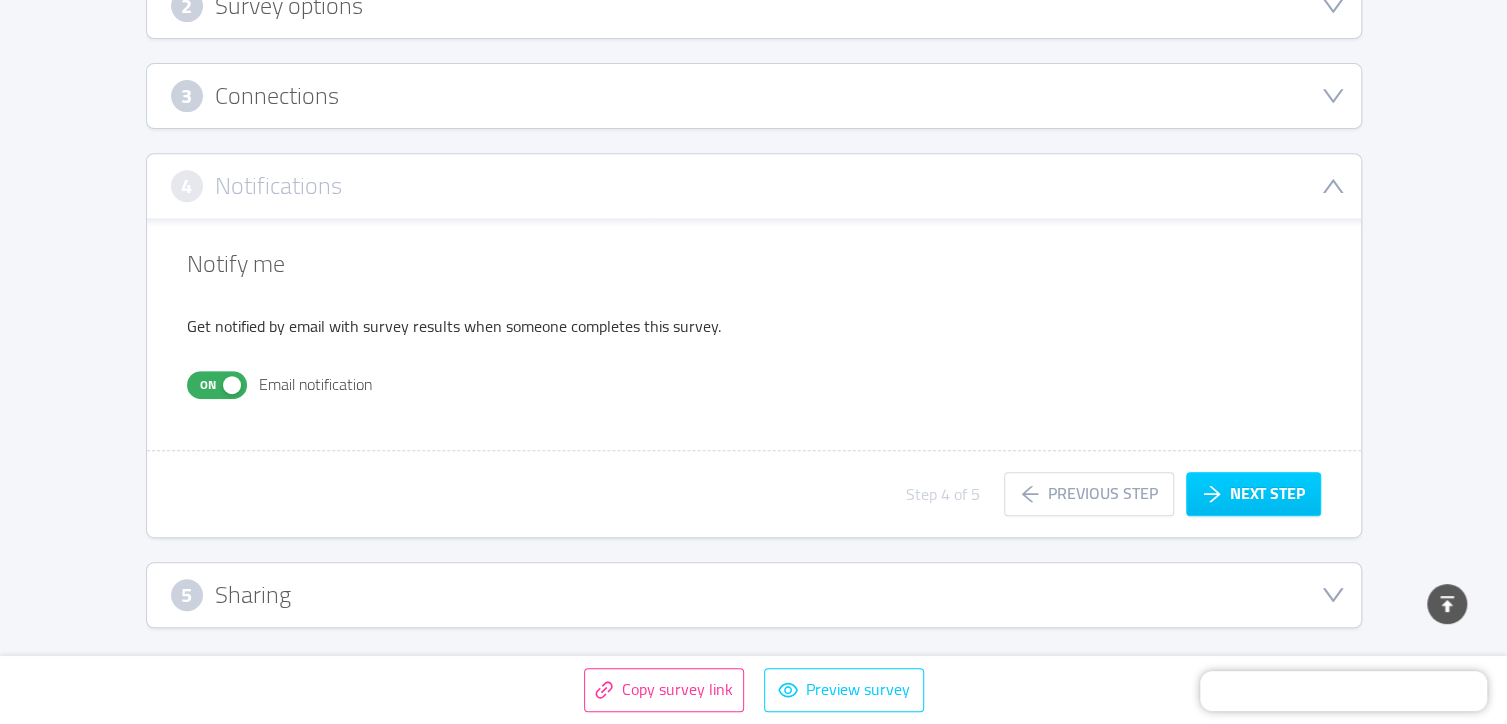 scroll, scrollTop: 424, scrollLeft: 0, axis: vertical 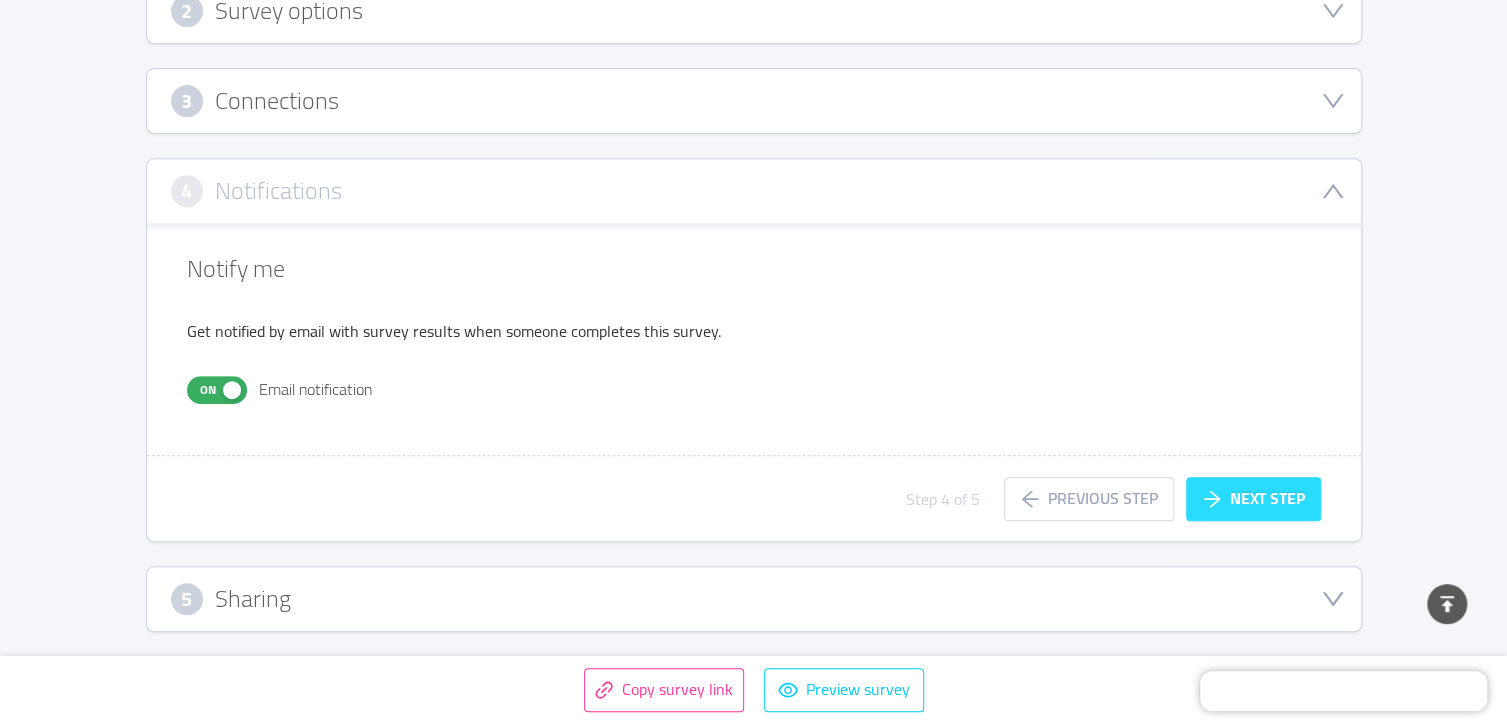 click on "Next step" at bounding box center [1253, 499] 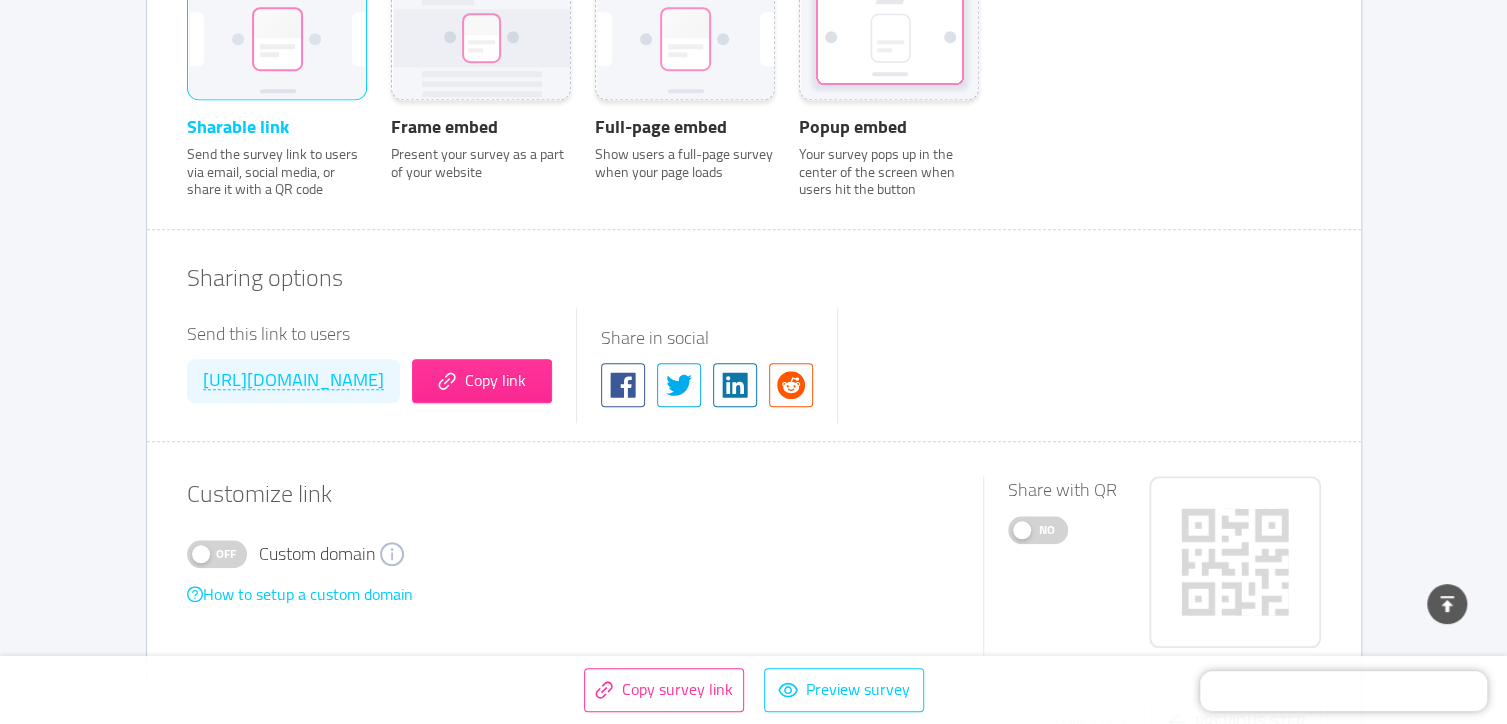 scroll, scrollTop: 981, scrollLeft: 0, axis: vertical 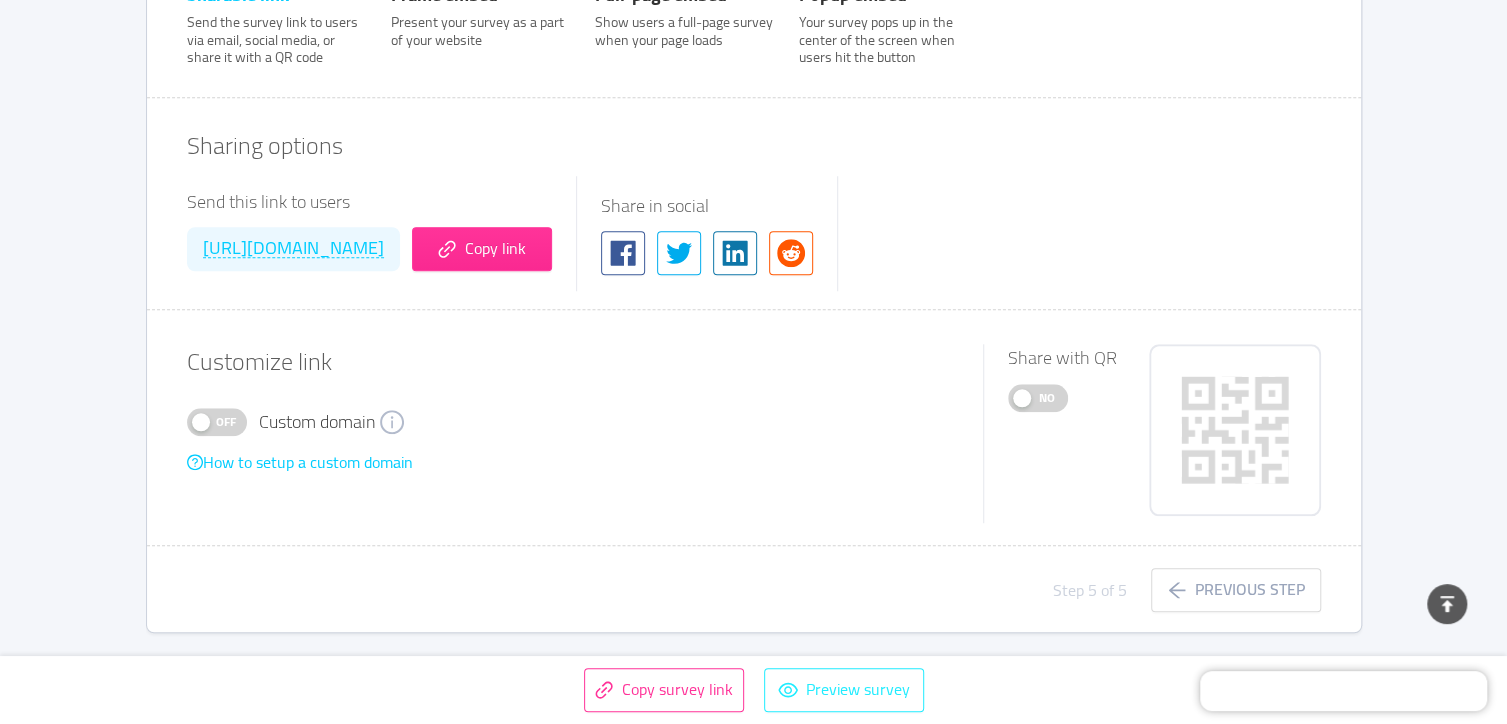 click on "Preview survey" at bounding box center [844, 690] 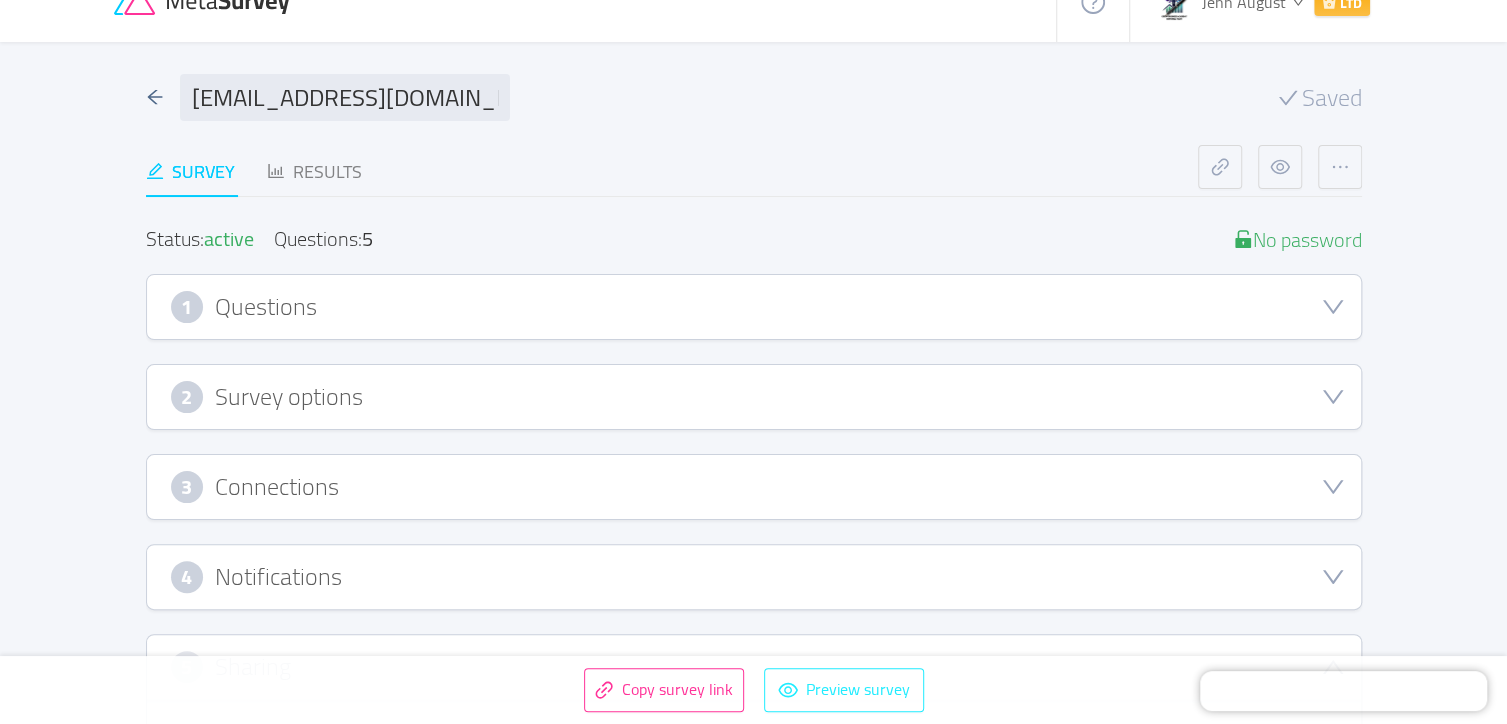 scroll, scrollTop: 0, scrollLeft: 0, axis: both 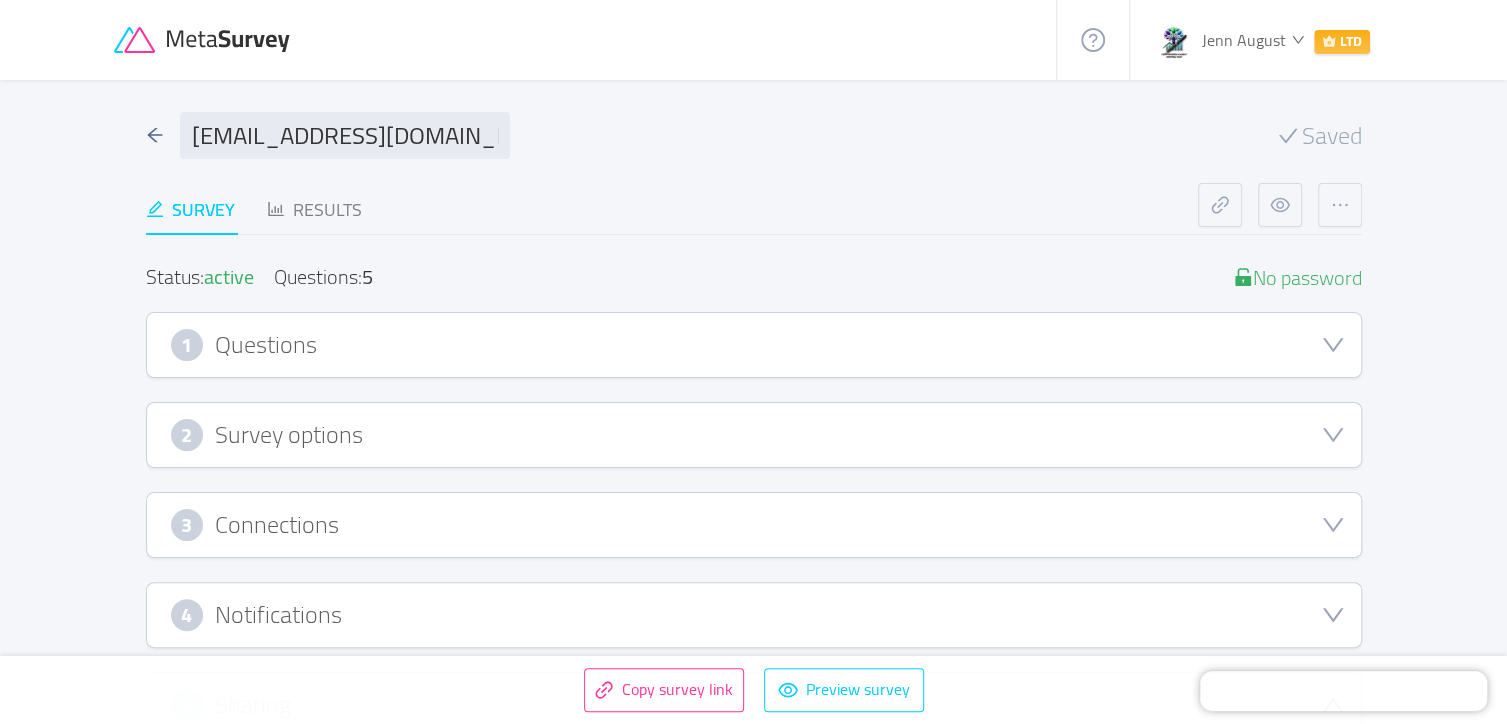 click on "2  Survey options" at bounding box center [754, 435] 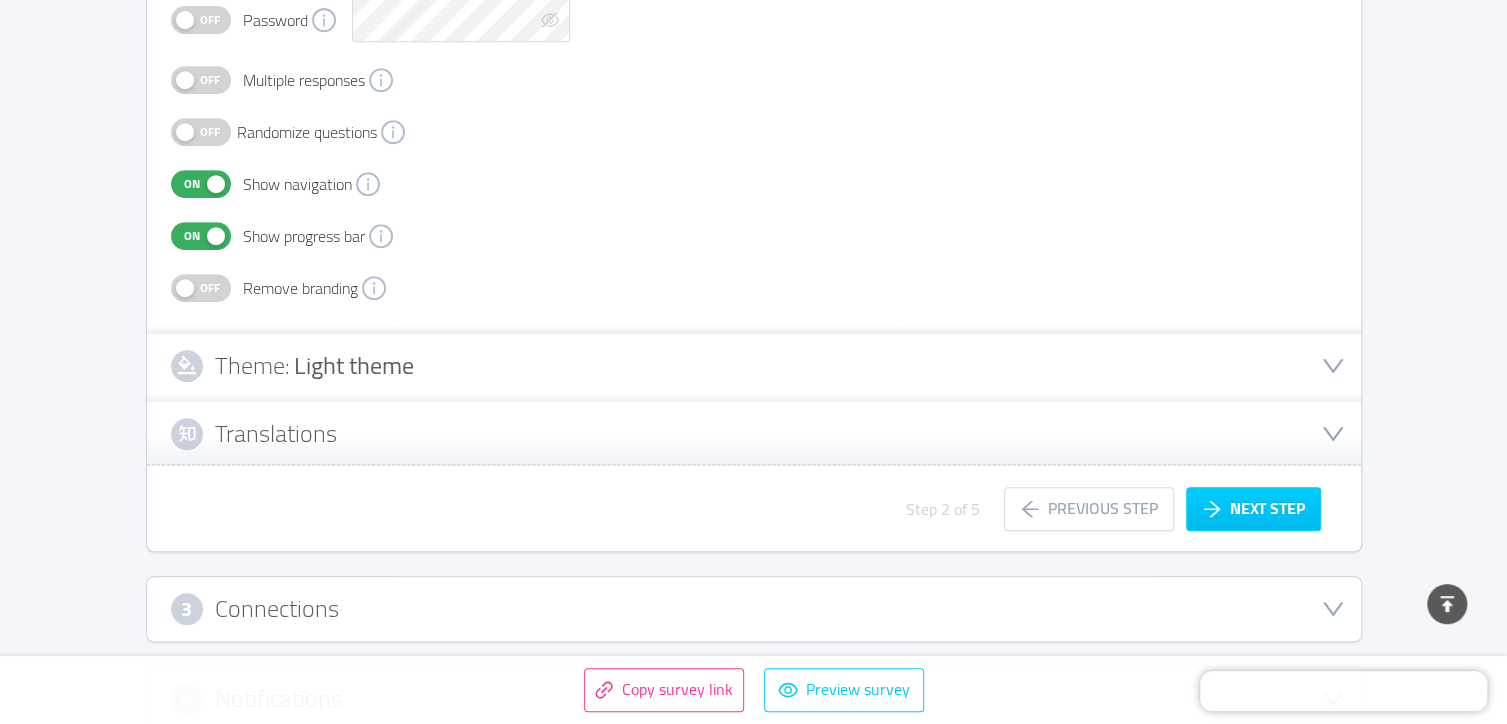scroll, scrollTop: 742, scrollLeft: 0, axis: vertical 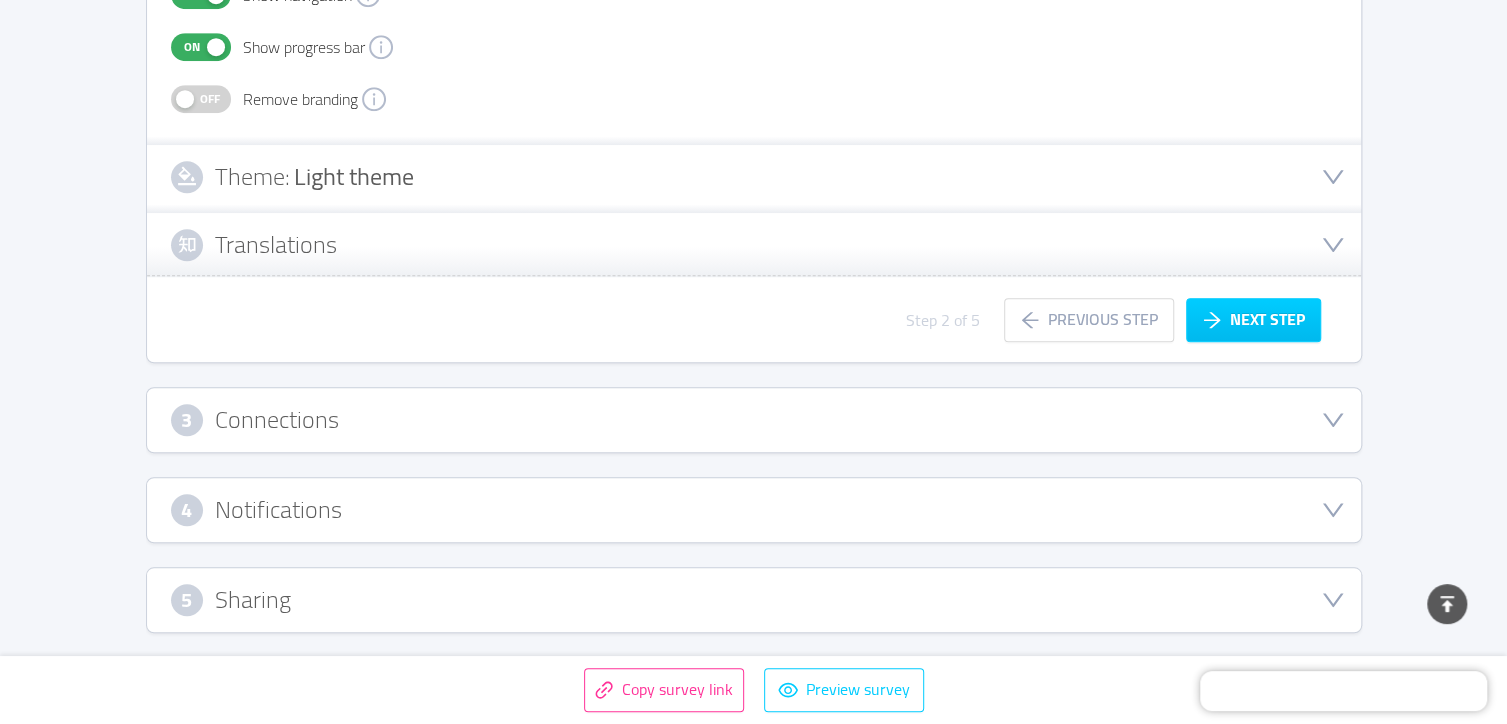 click 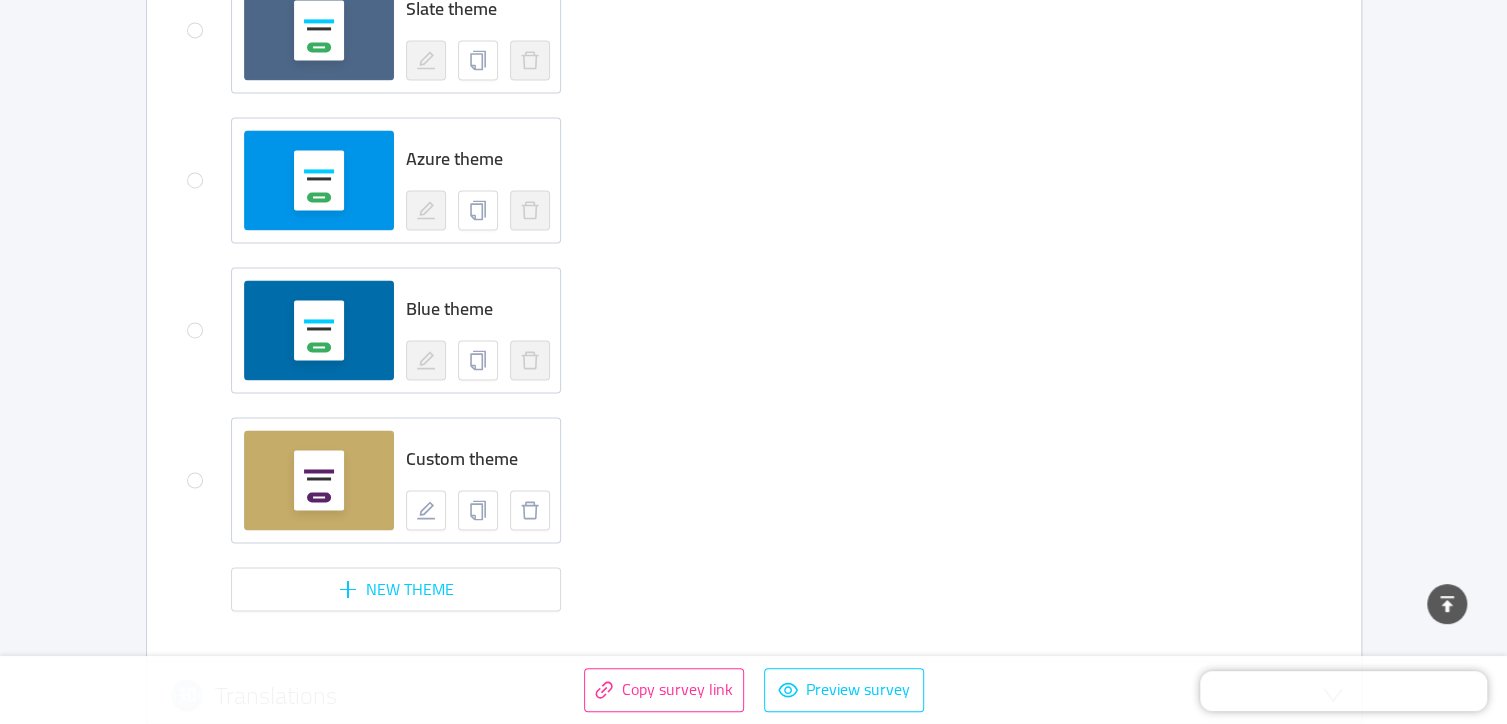 scroll, scrollTop: 1871, scrollLeft: 0, axis: vertical 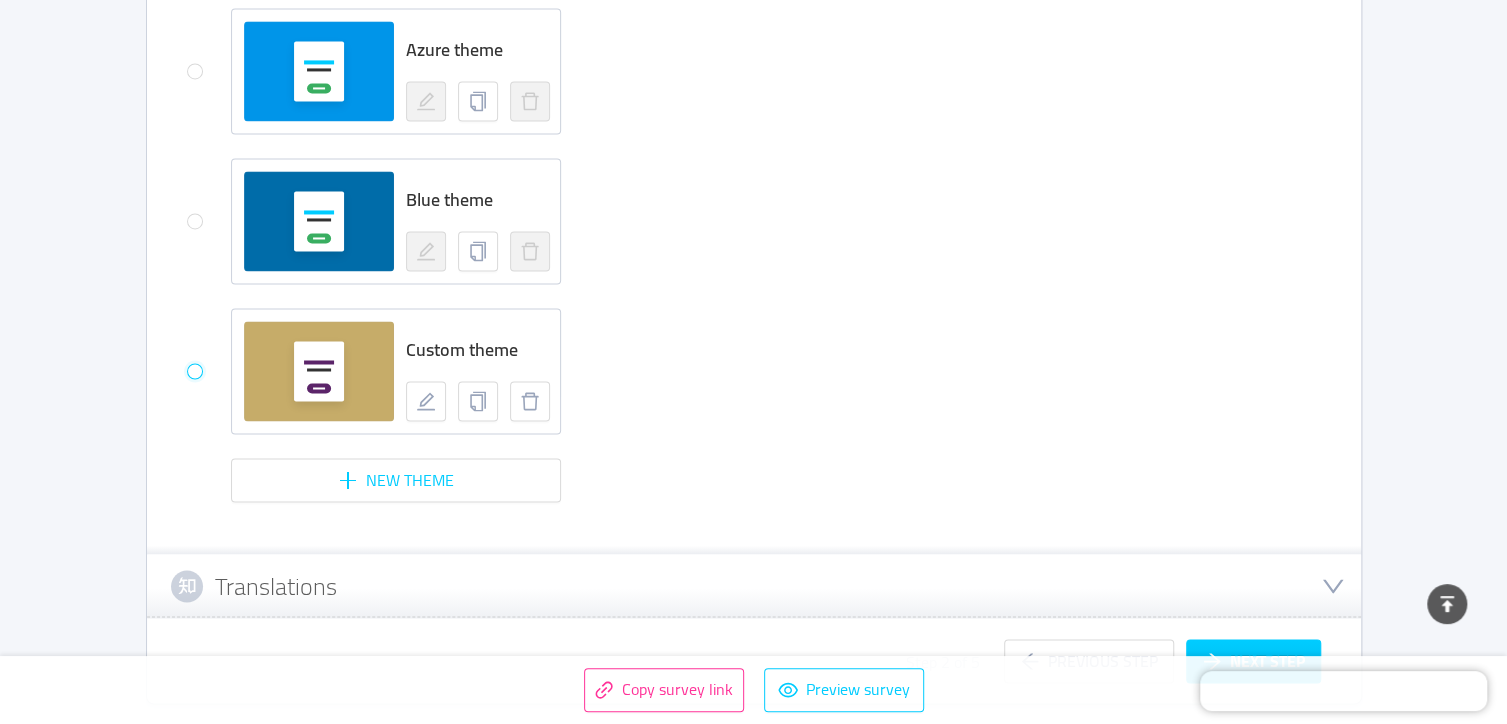 click at bounding box center [195, 371] 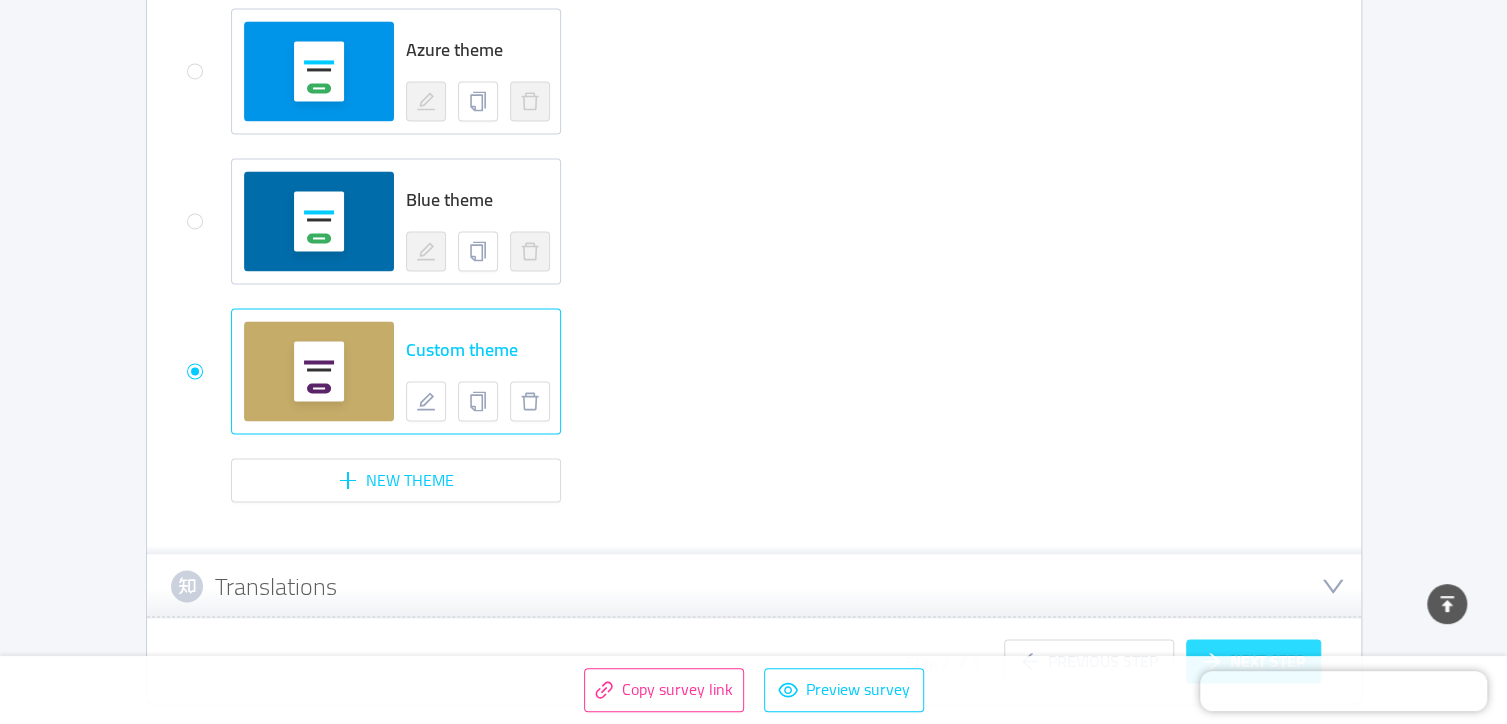click on "Next step" at bounding box center [1253, 661] 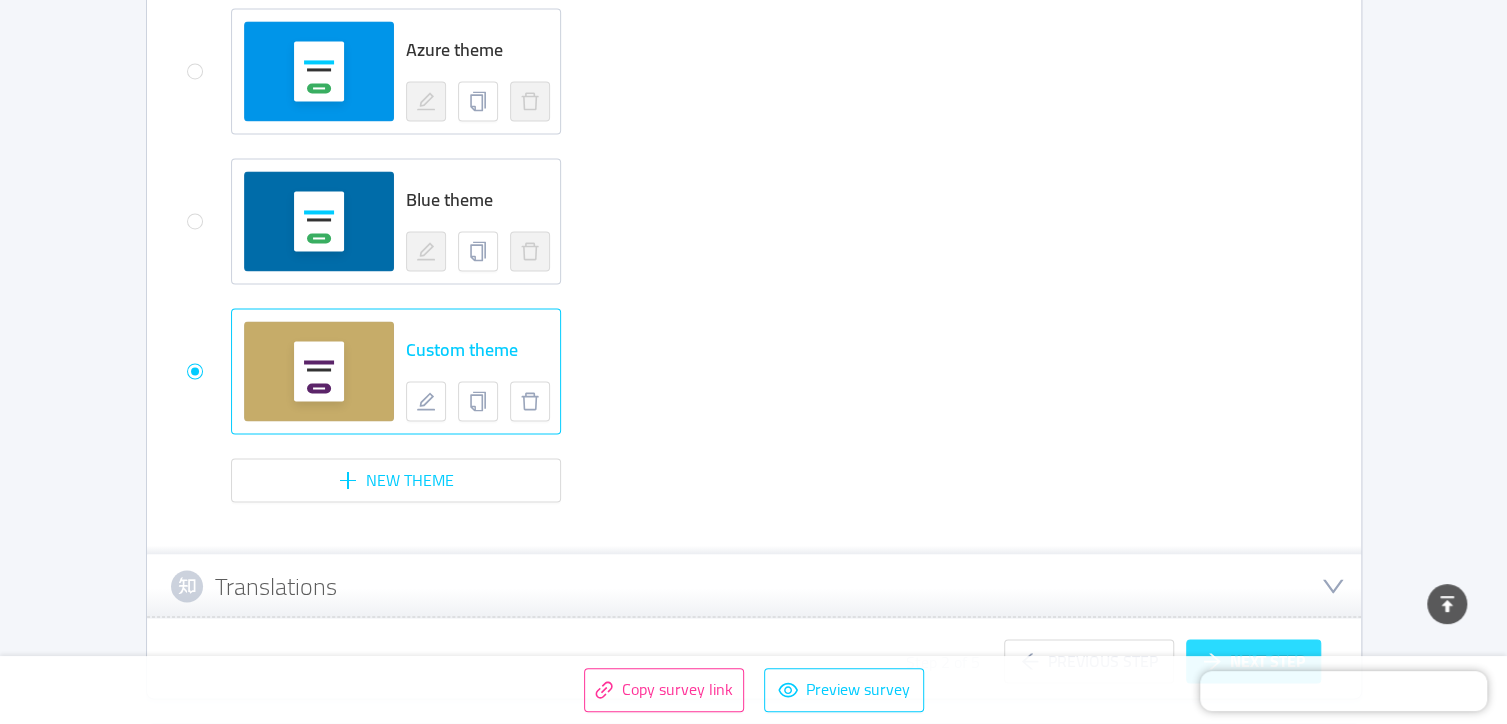 scroll, scrollTop: 464, scrollLeft: 0, axis: vertical 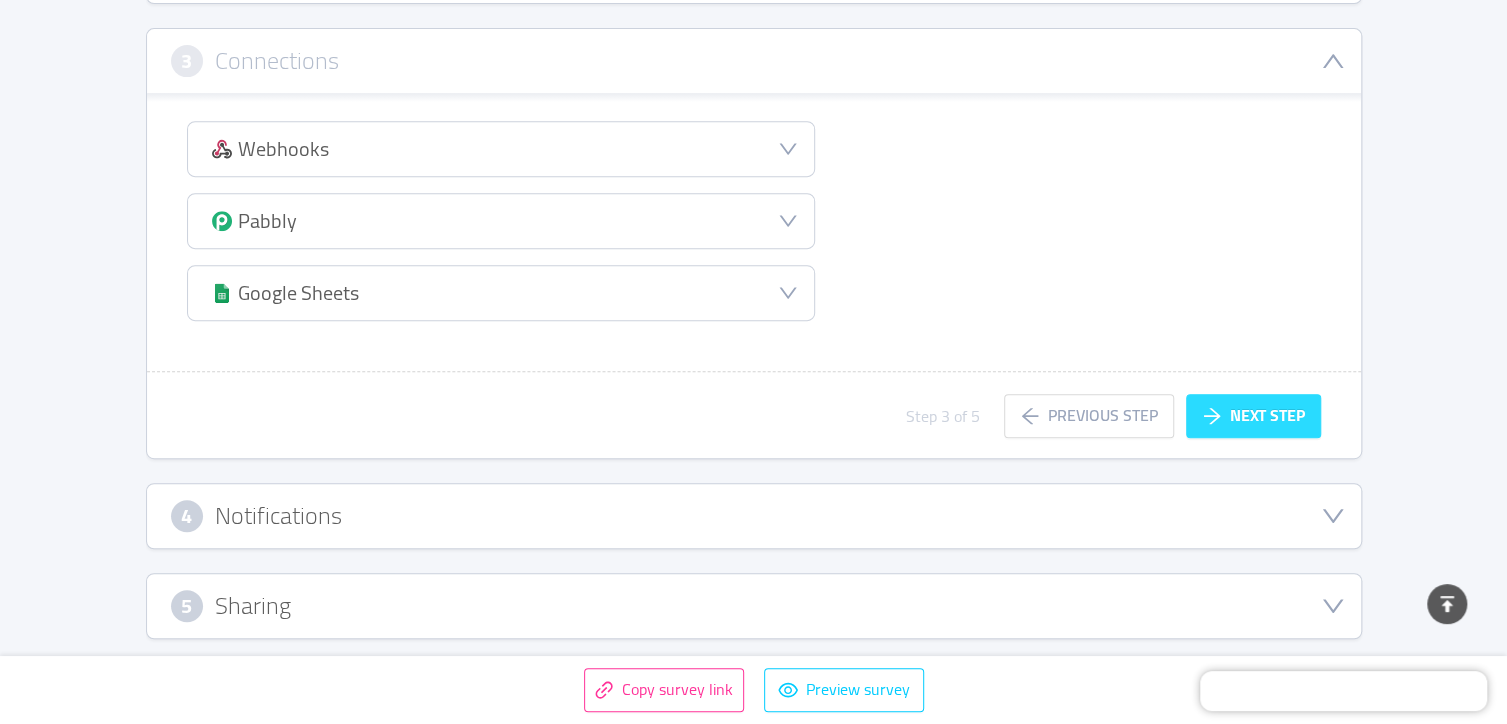 click on "Next step" at bounding box center (1253, 416) 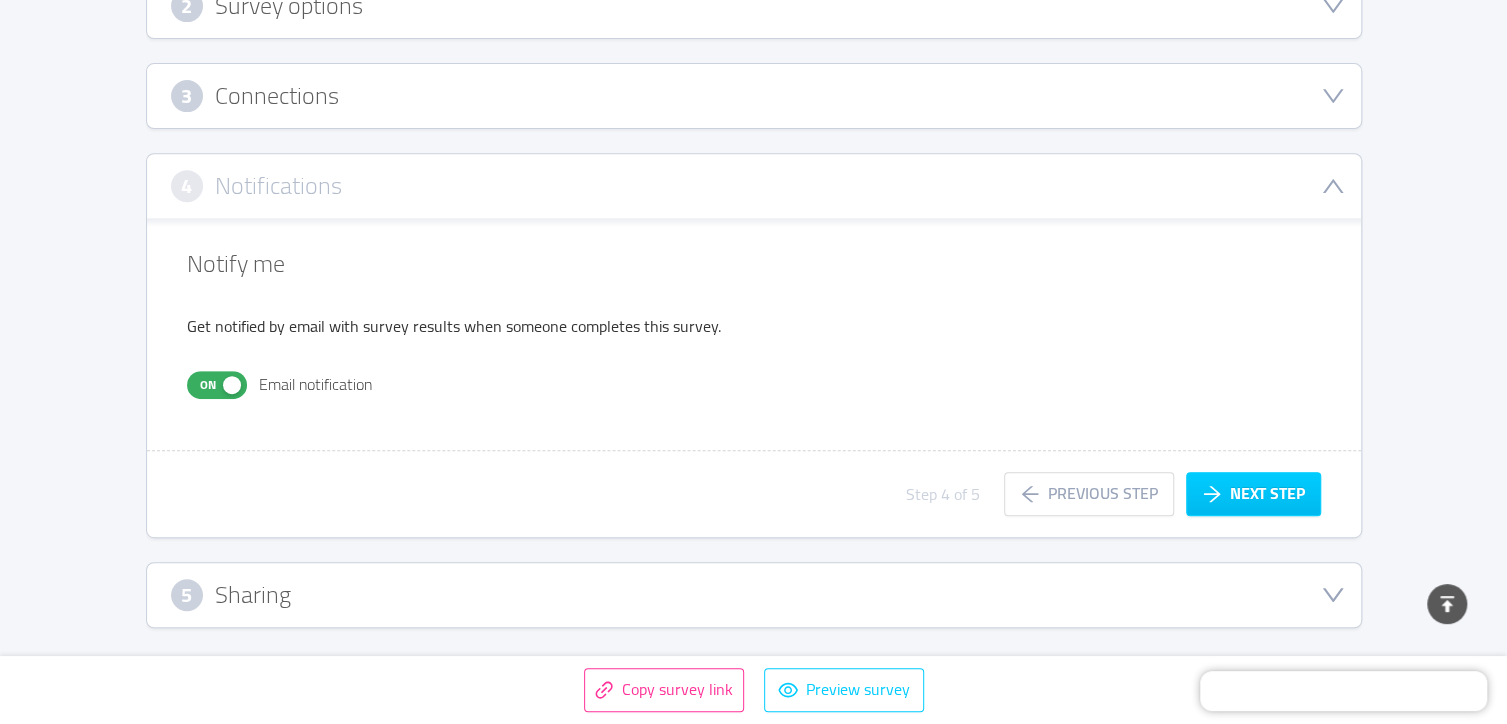 scroll, scrollTop: 424, scrollLeft: 0, axis: vertical 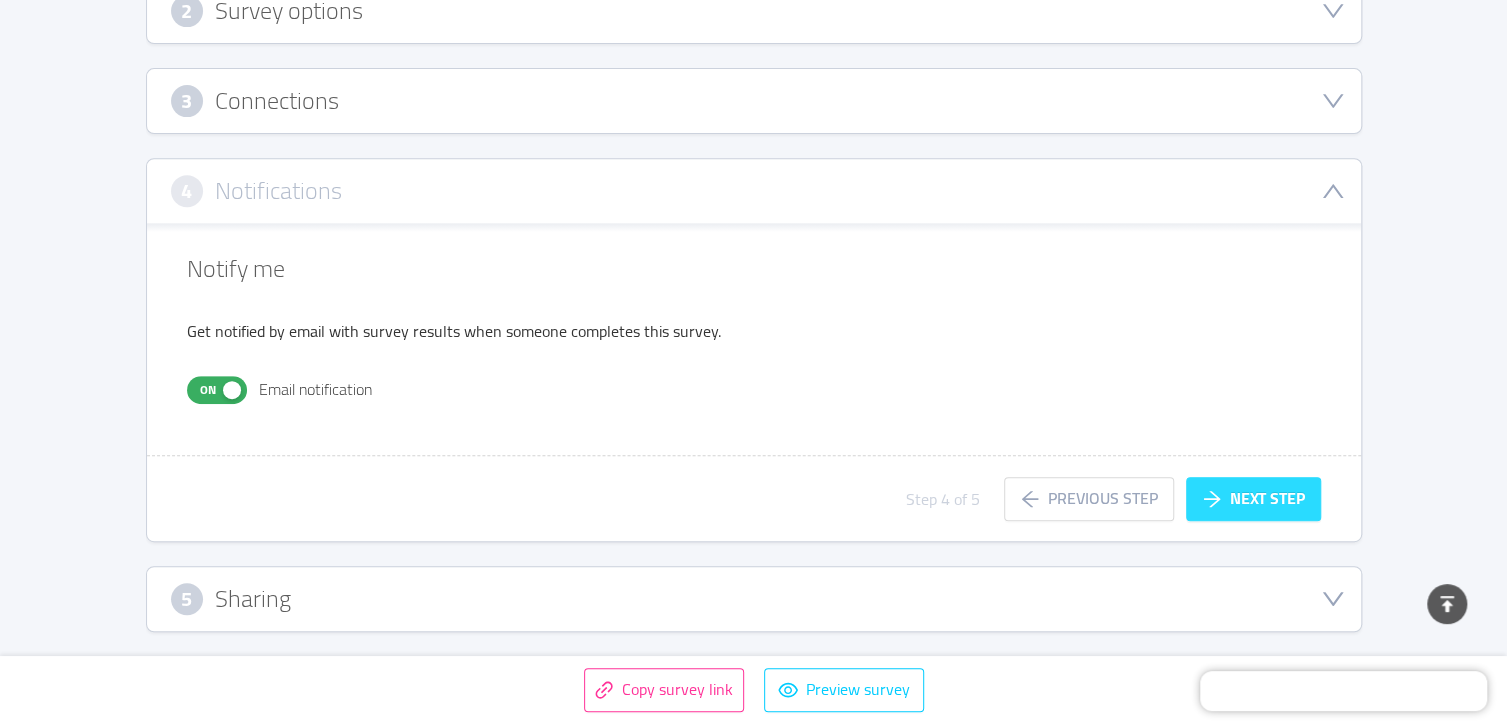 click on "Next step" at bounding box center (1253, 499) 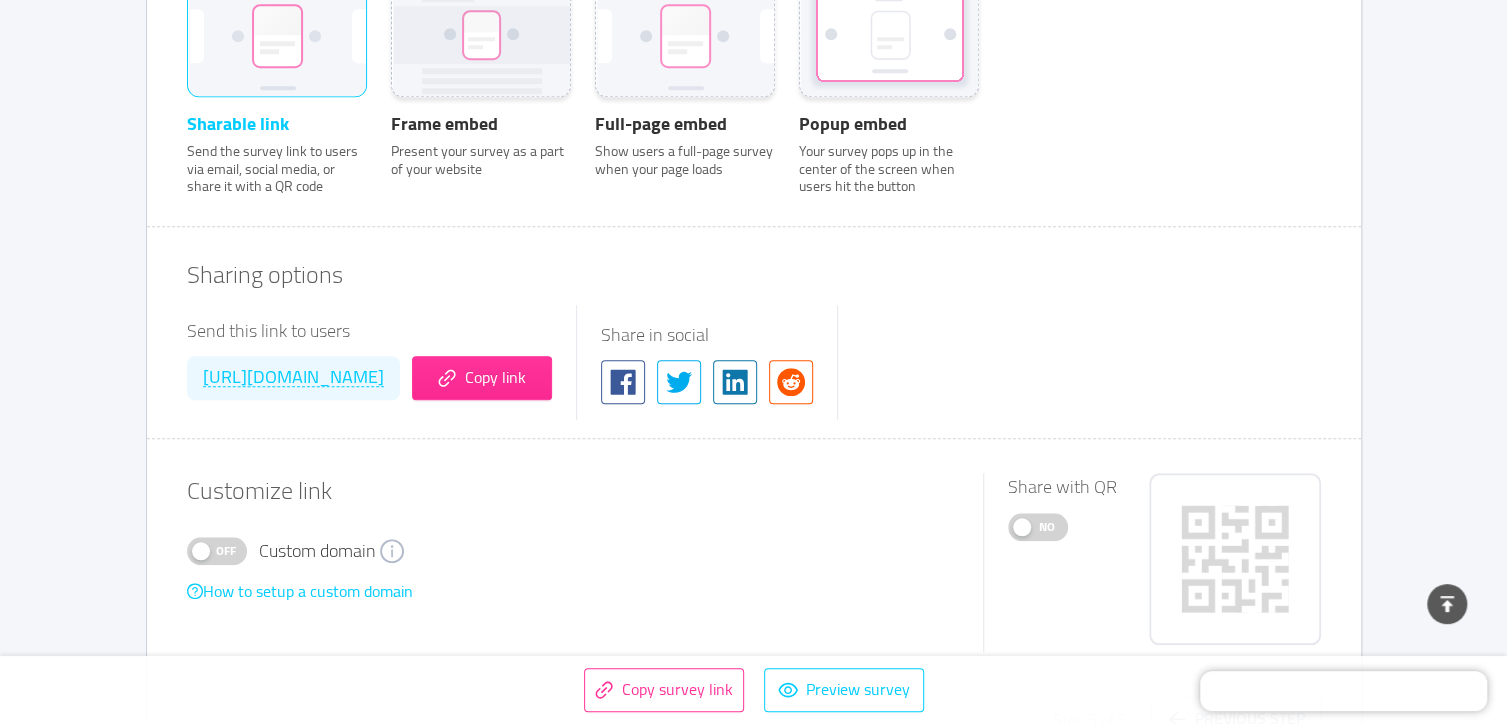 scroll, scrollTop: 981, scrollLeft: 0, axis: vertical 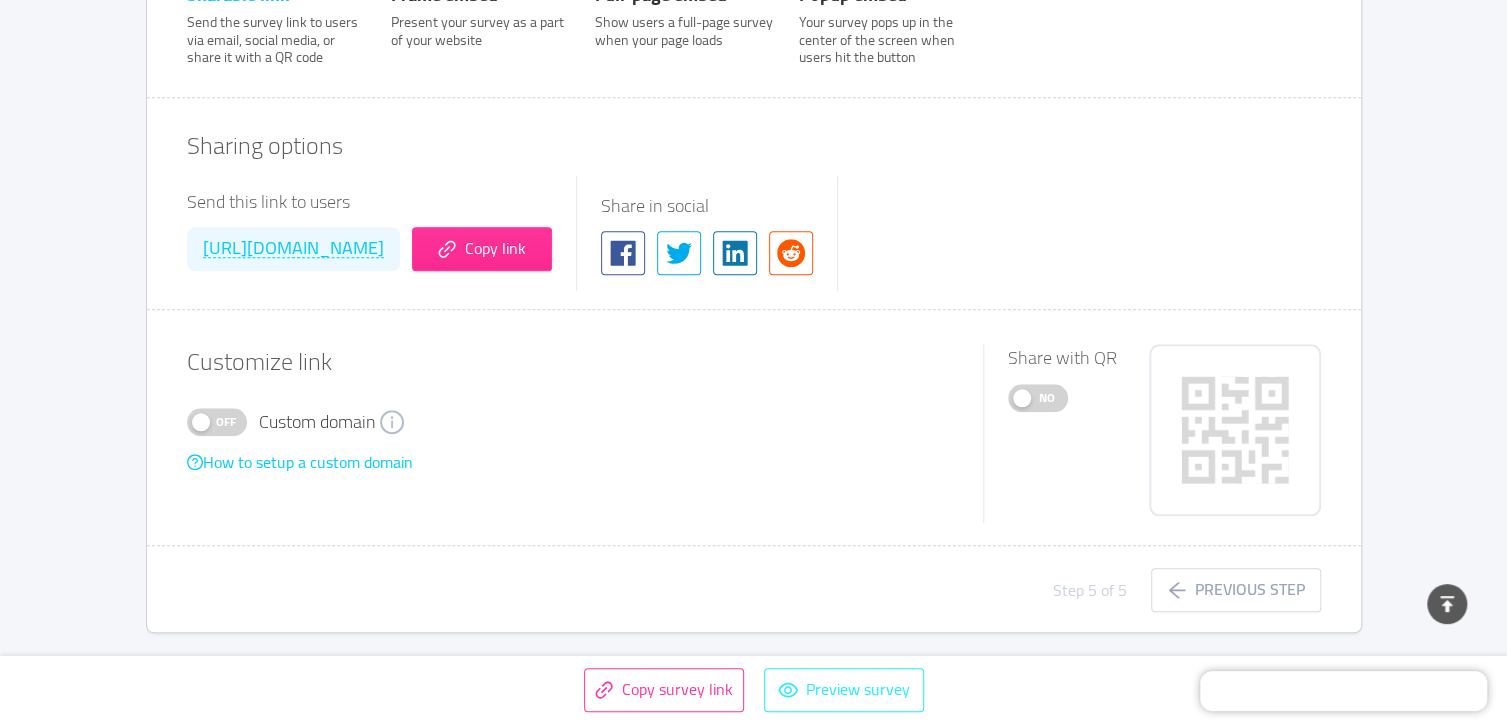 click on "Preview survey" at bounding box center [844, 690] 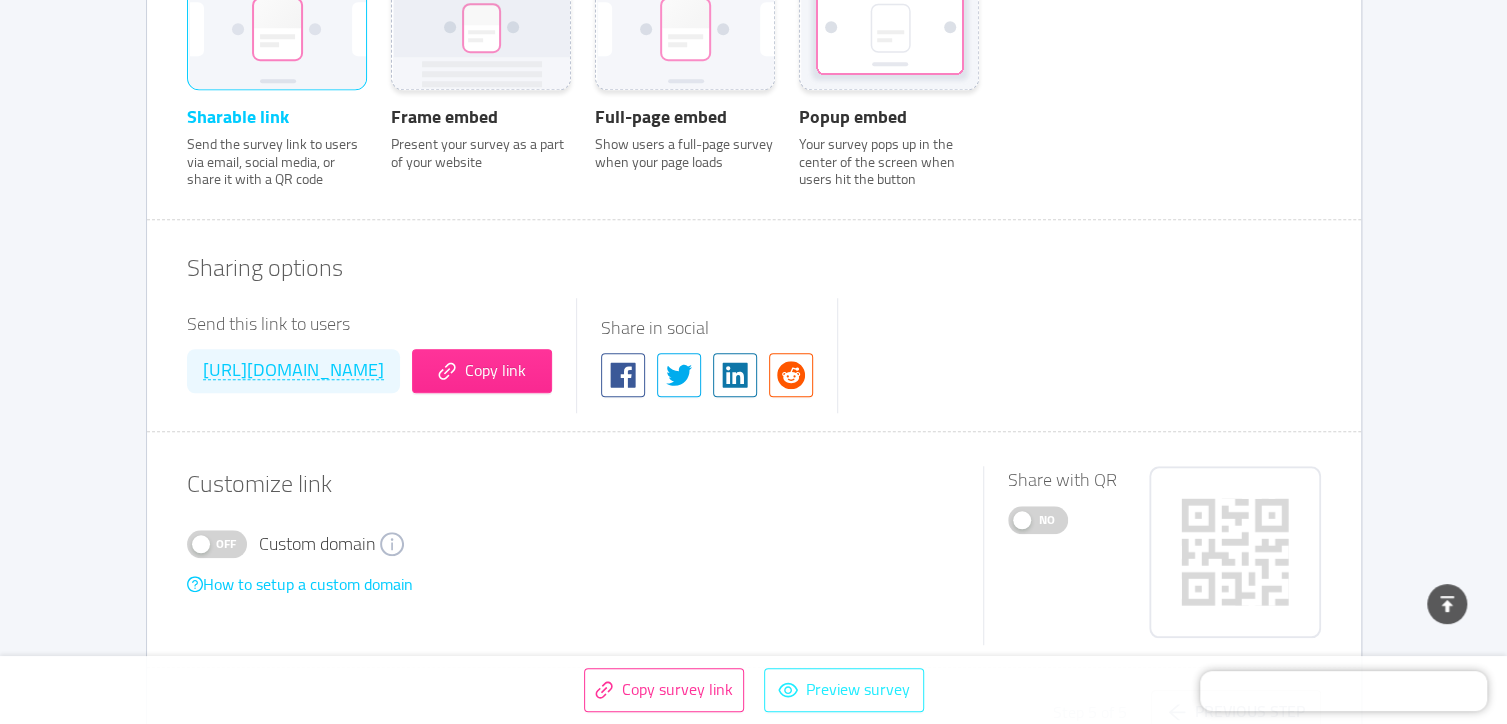 scroll, scrollTop: 981, scrollLeft: 0, axis: vertical 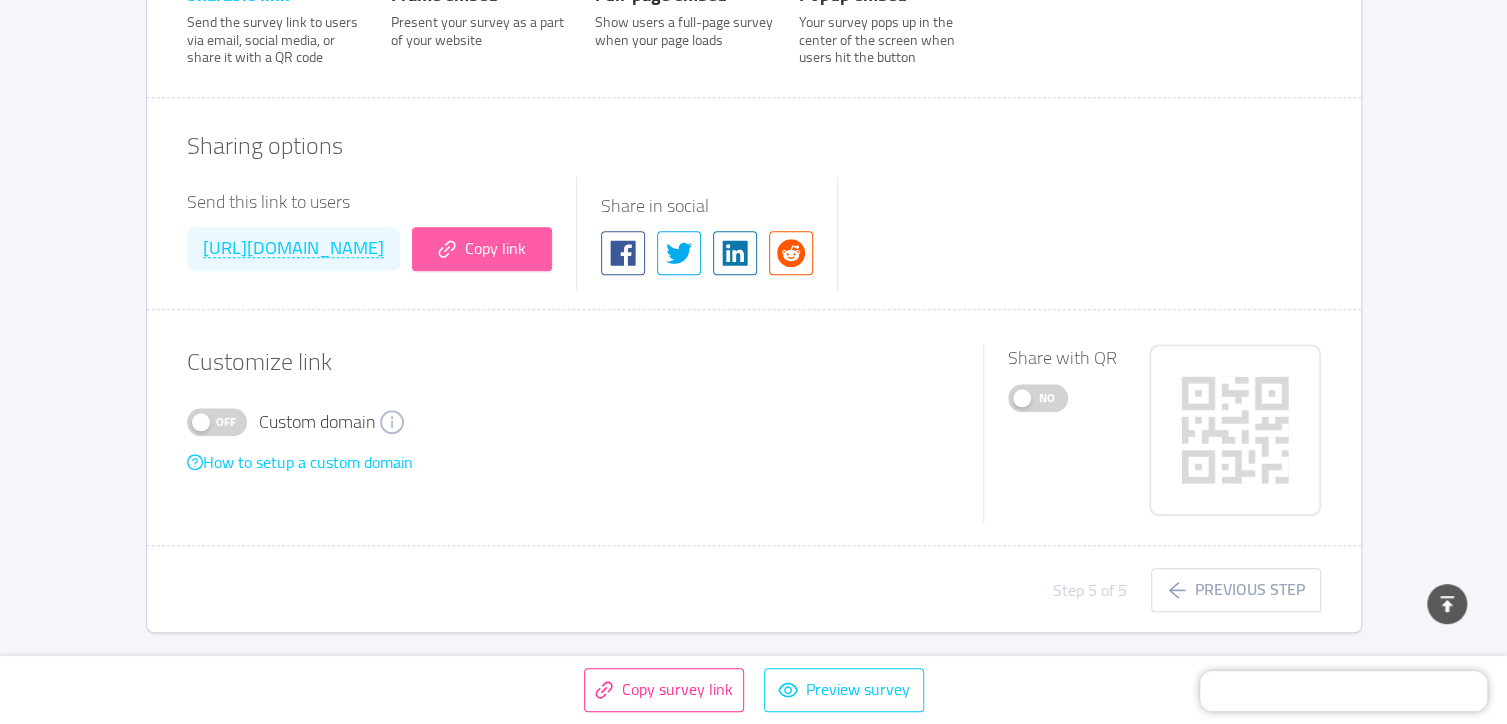 click on "Copy link" at bounding box center (482, 249) 